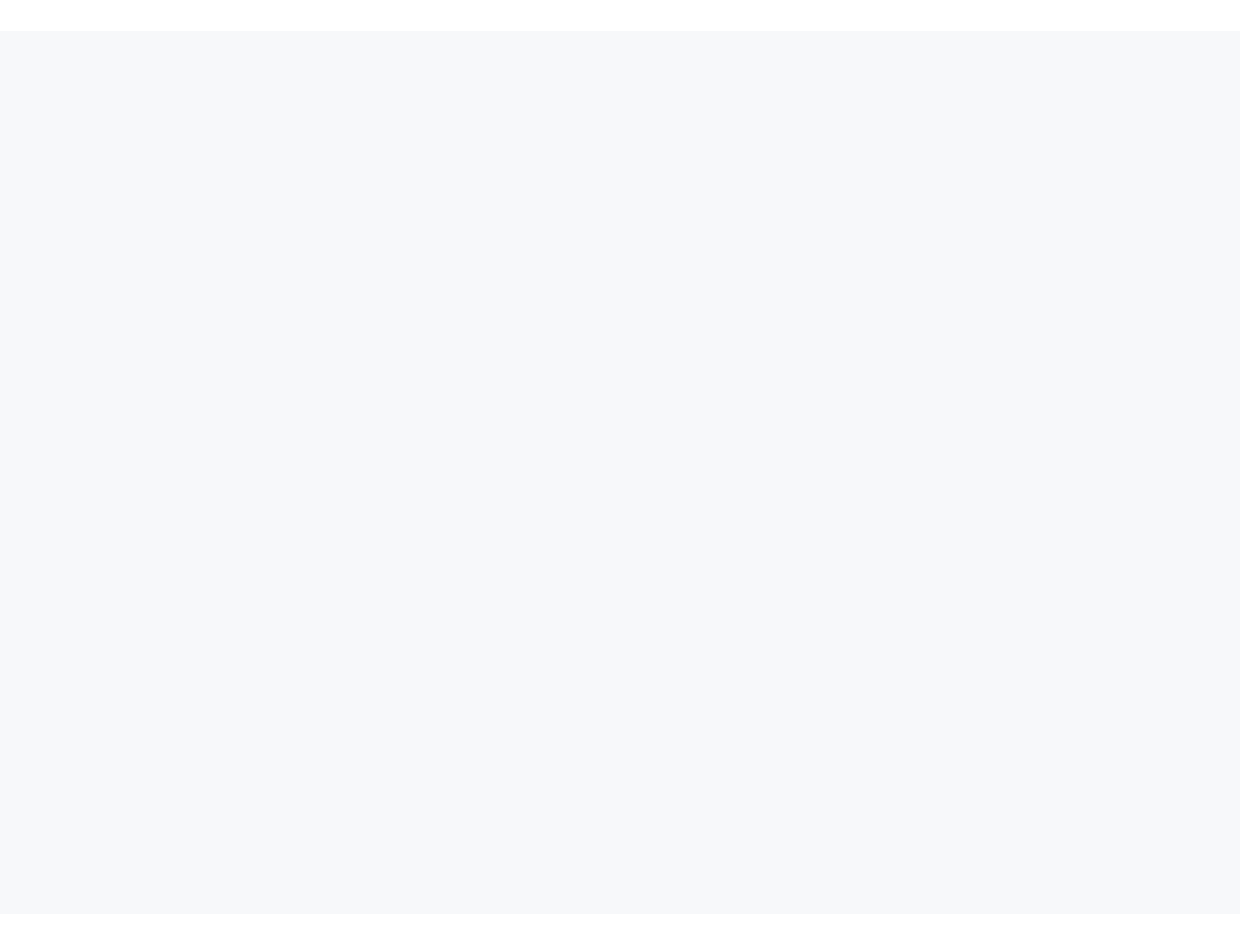 scroll, scrollTop: 0, scrollLeft: 0, axis: both 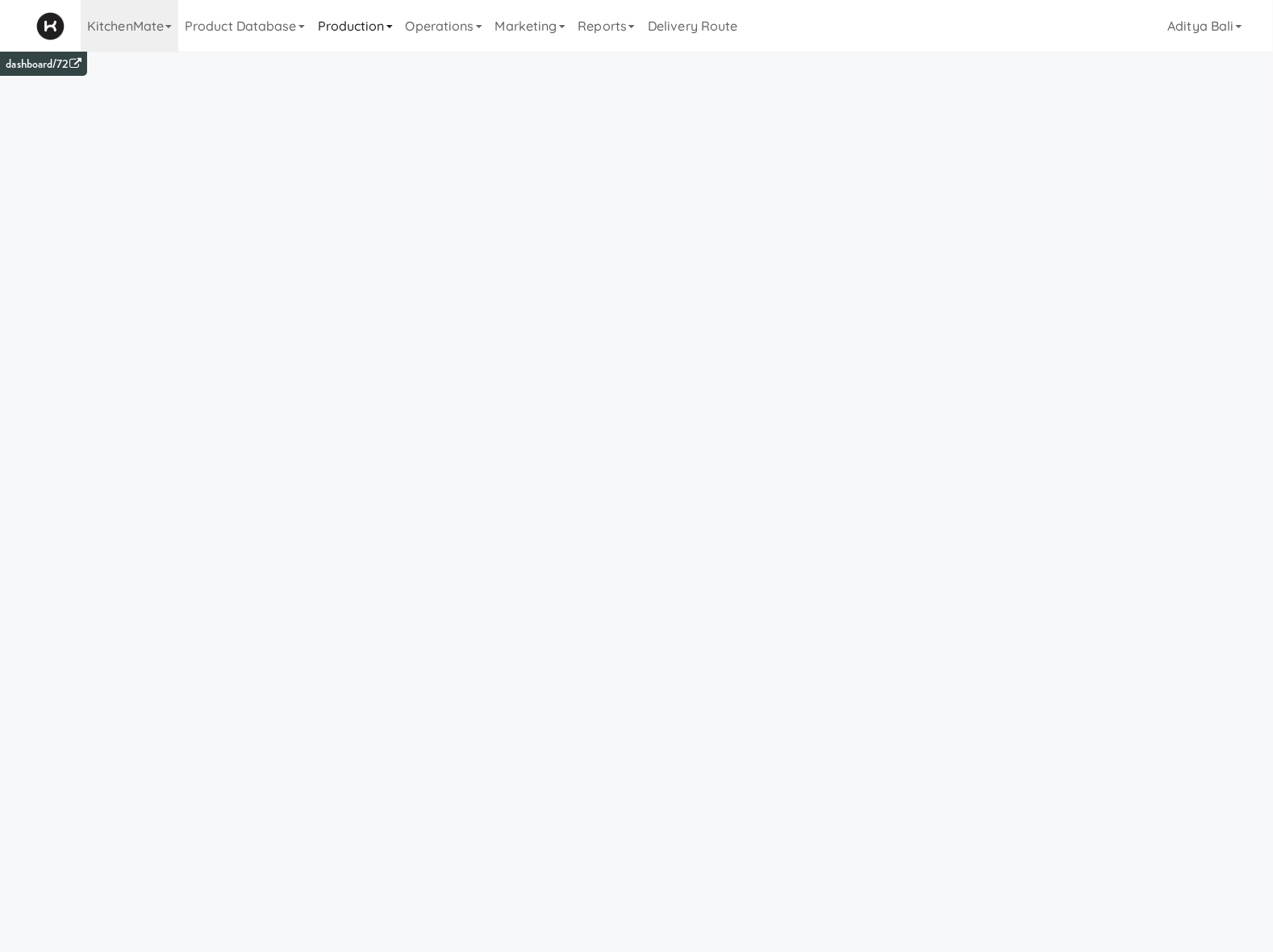 click on "Production" at bounding box center (355, 26) 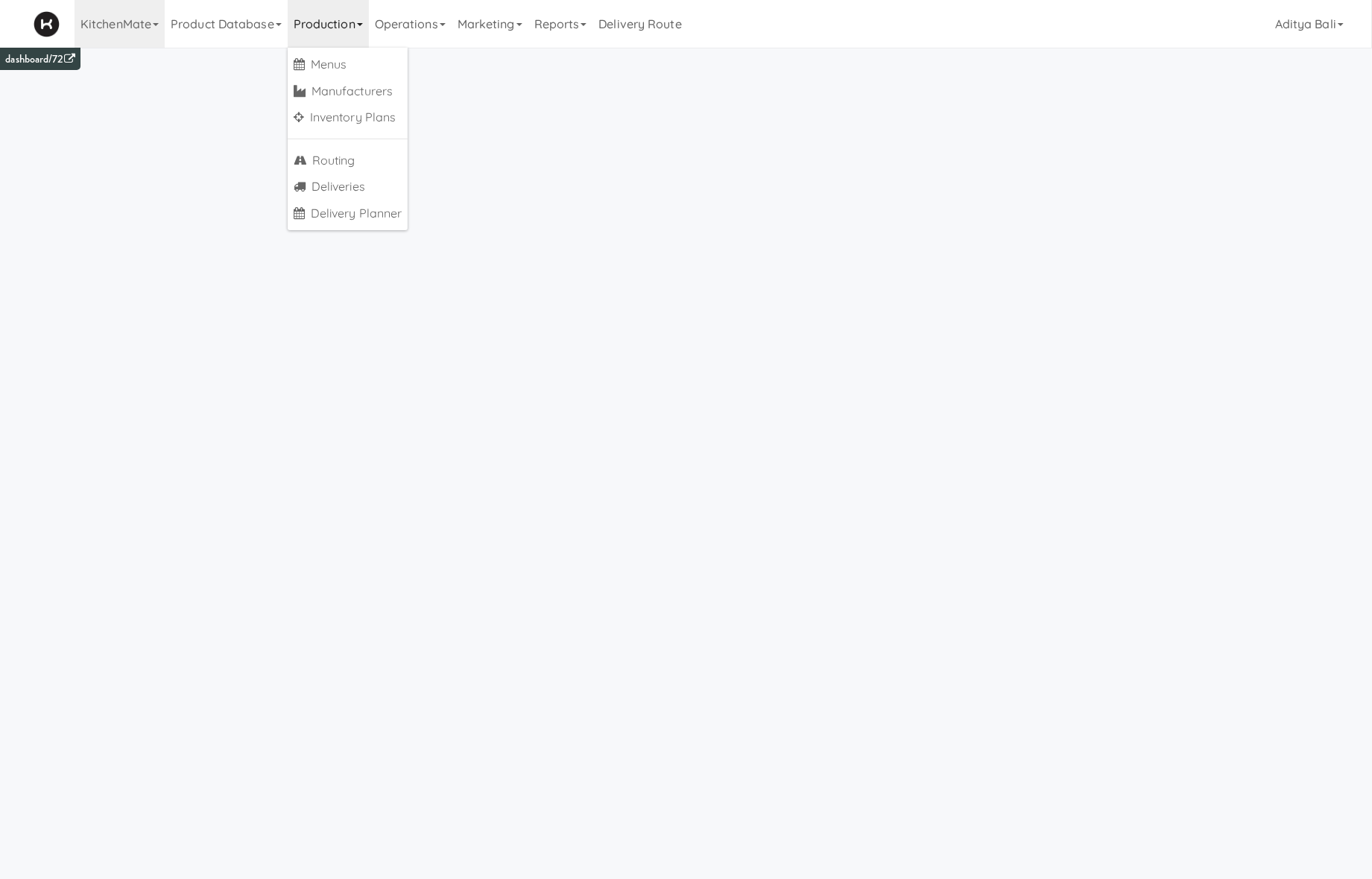 click on "KitchenMate   901 Smrt Mrkt https://fridge.kitchenmate.com/?operator_id=142   9518002 Canada https://fridge.kitchenmate.com/?operator_id=259   AA Vending https://fridge.kitchenmate.com/?operator_id=374   Abrom Vending https://fridge.kitchenmate.com/?operator_id=294   Access Amenities https://fridge.kitchenmate.com/?operator_id=194   Ace Plus Vending https://fridge.kitchenmate.com/?operator_id=300   AetherTek, Inc. https://fridge.kitchenmate.com/?operator_id=183   AI Vending https://fridge.kitchenmate.com/?operator_id=276   Allgood Provisions https://fridge.kitchenmate.com/?operator_id=309   Alligator Arms Vending https://fridge.kitchenmate.com/?operator_id=159   All Things Vending https://fridge.kitchenmate.com/?operator_id=178   Alpine Modern Vending https://fridge.kitchenmate.com/?operator_id=80   Amenity Advocates https://fridge.kitchenmate.com/?operator_id=279   AsRight Ventures https://fridge.kitchenmate.com/?operator_id=78   AVI Foodsystems https://fridge.kitchenmate.com/?operator_id=310   Ayoba Vending" at bounding box center [686, 24] 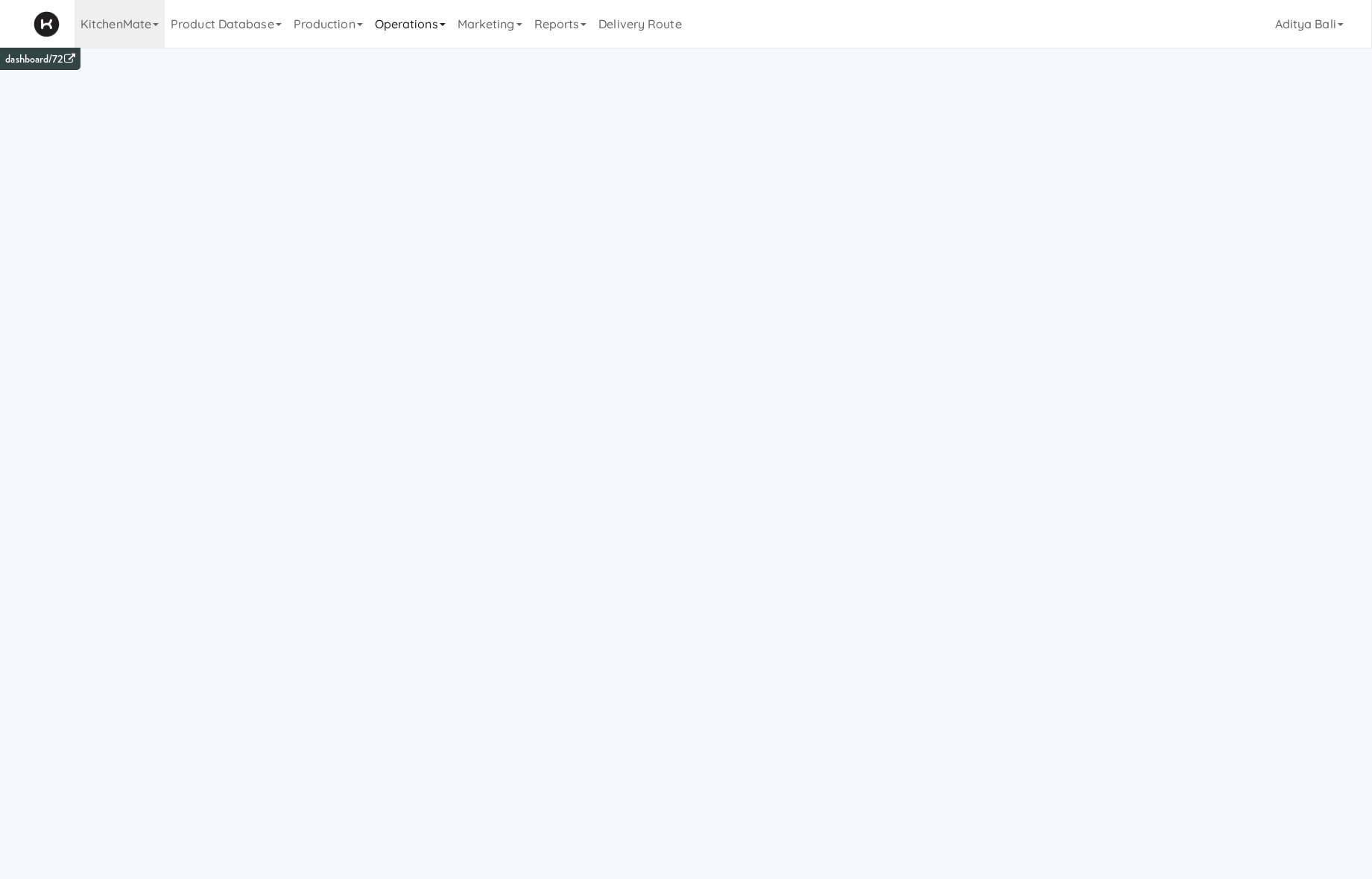 click on "Operations" at bounding box center [410, 24] 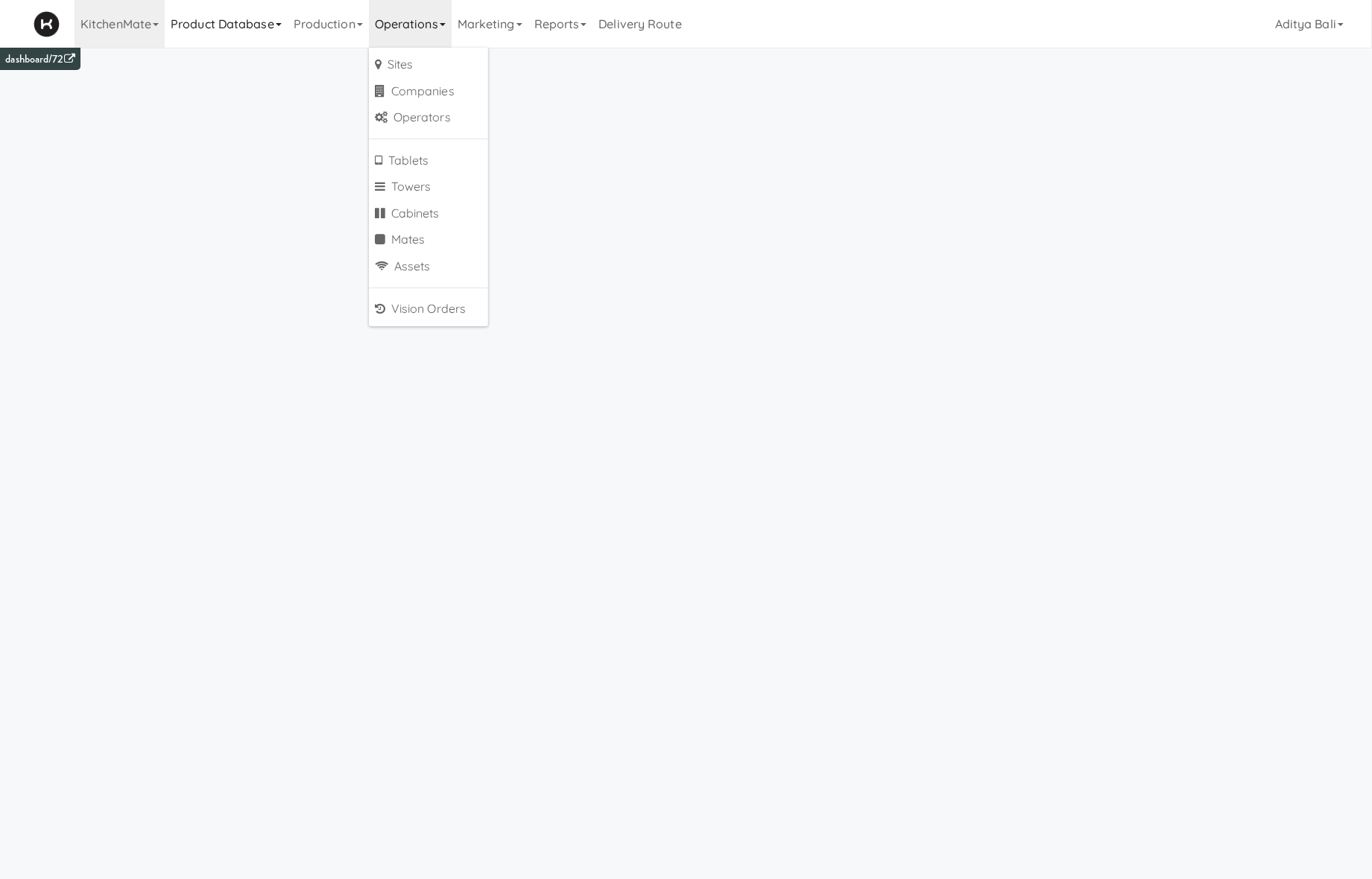 click on "Product Database" at bounding box center [226, 24] 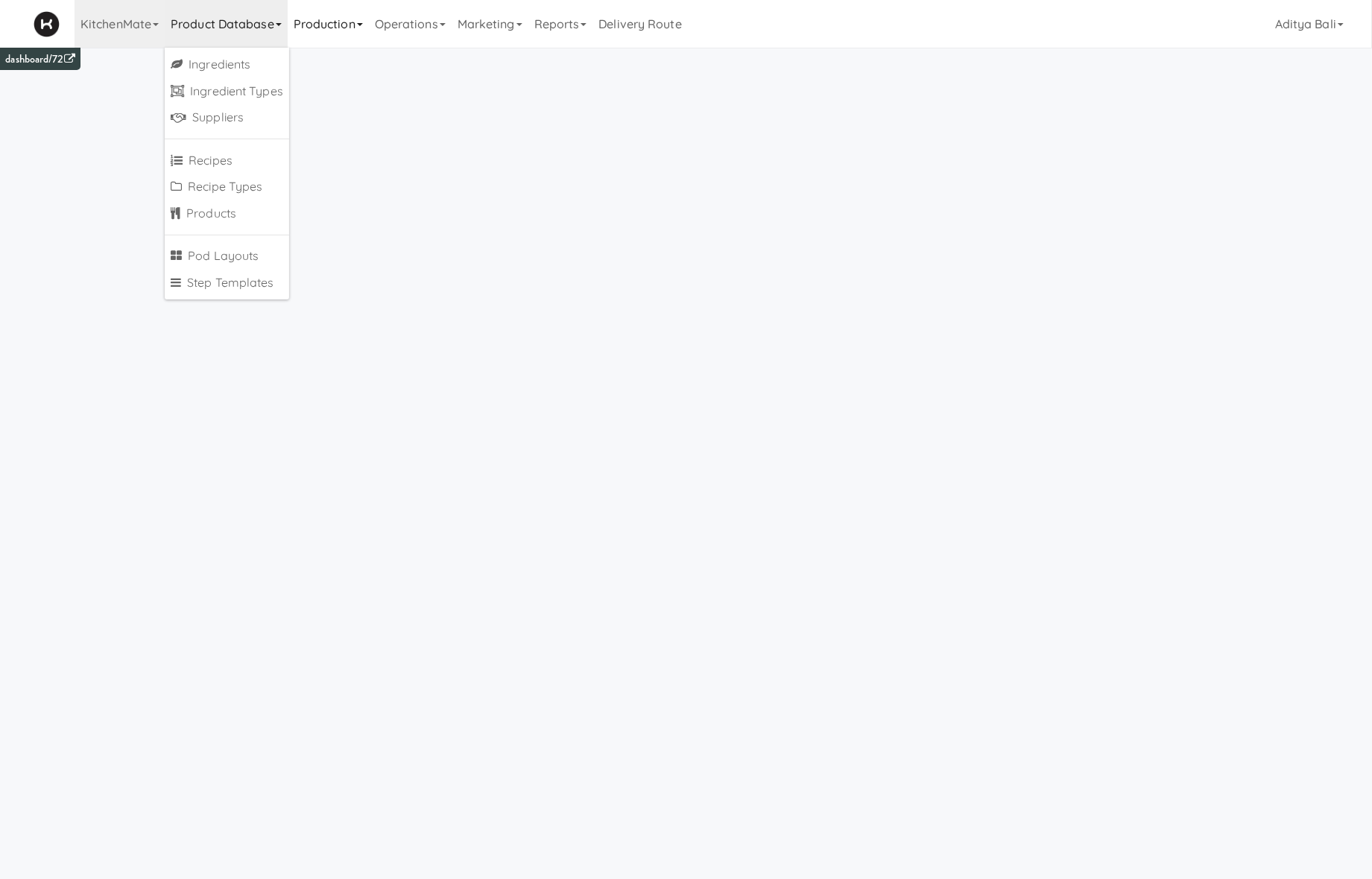 click on "Production" at bounding box center (328, 24) 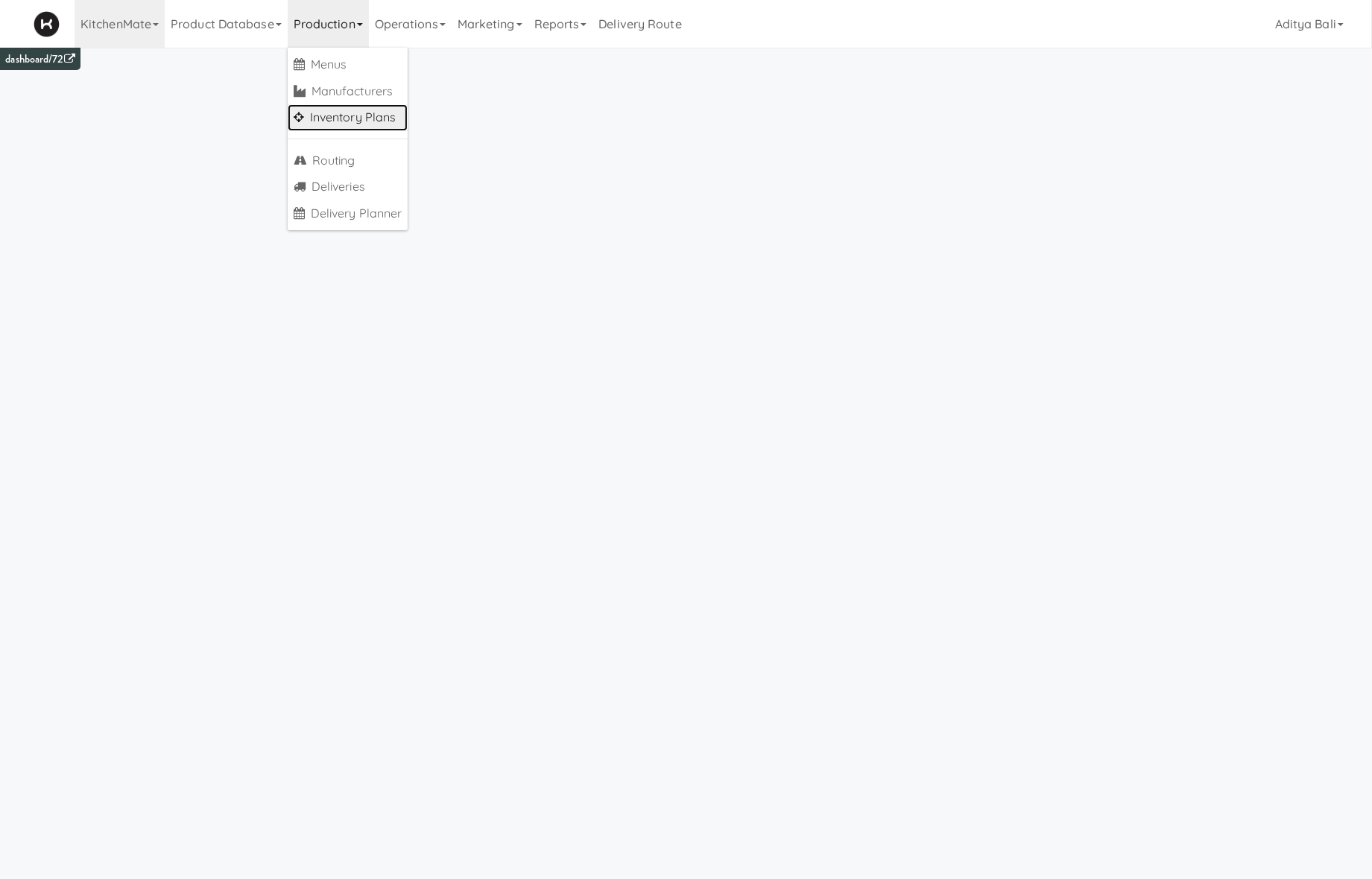 click on "Inventory Plans" at bounding box center (348, 118) 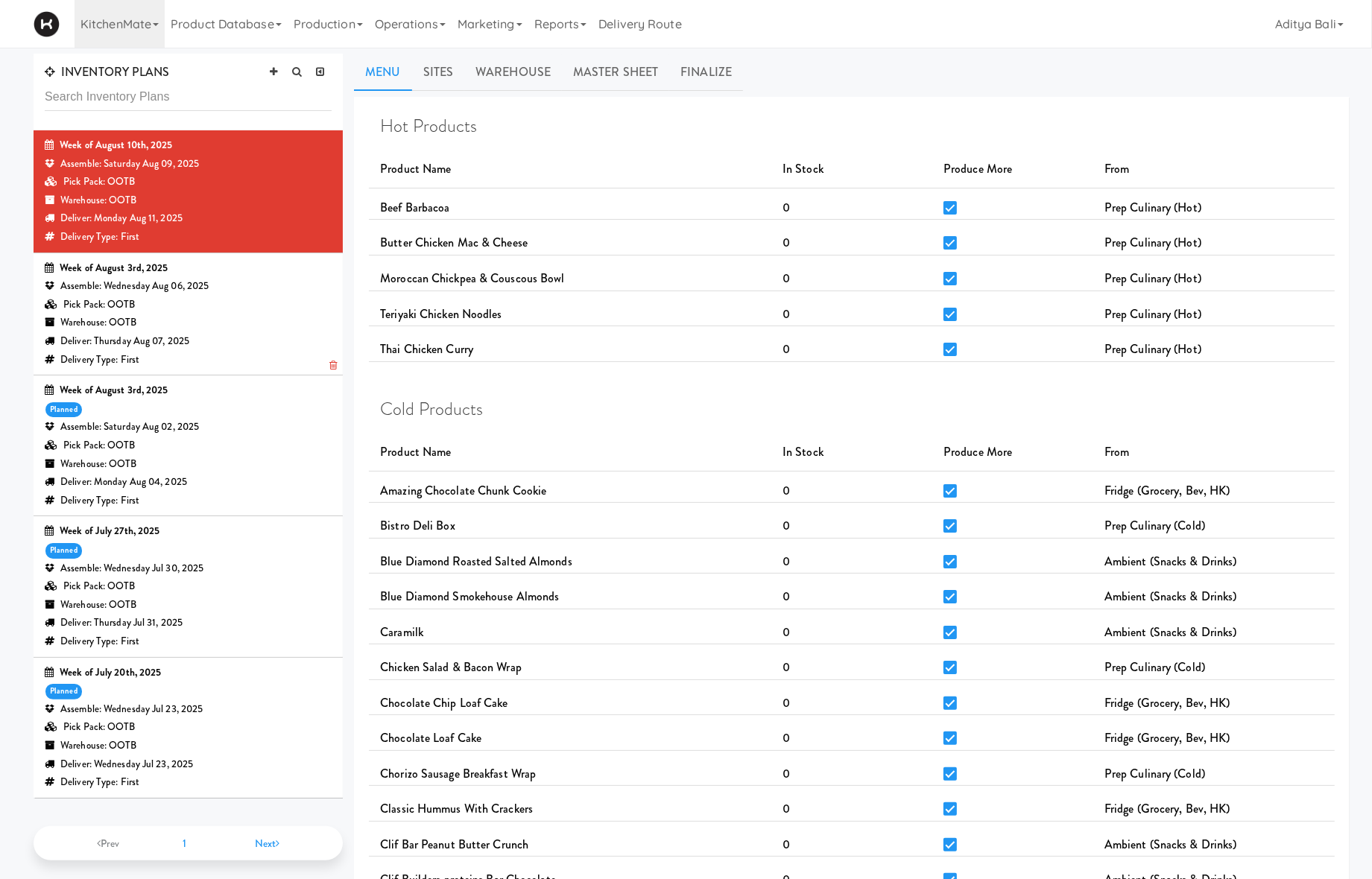 click on "Deliver: Thursday Aug 07, 2025" at bounding box center [188, 341] 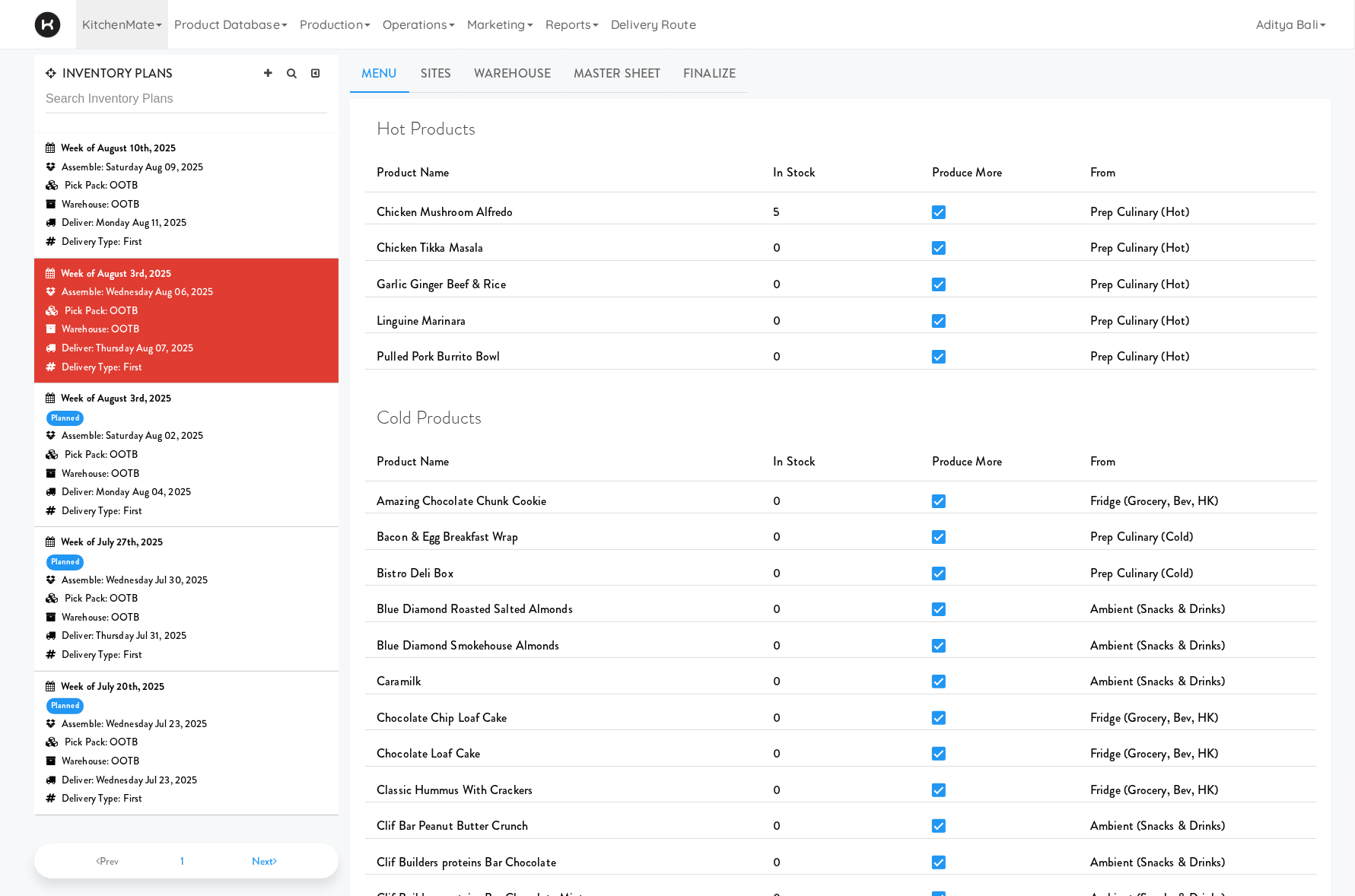 type 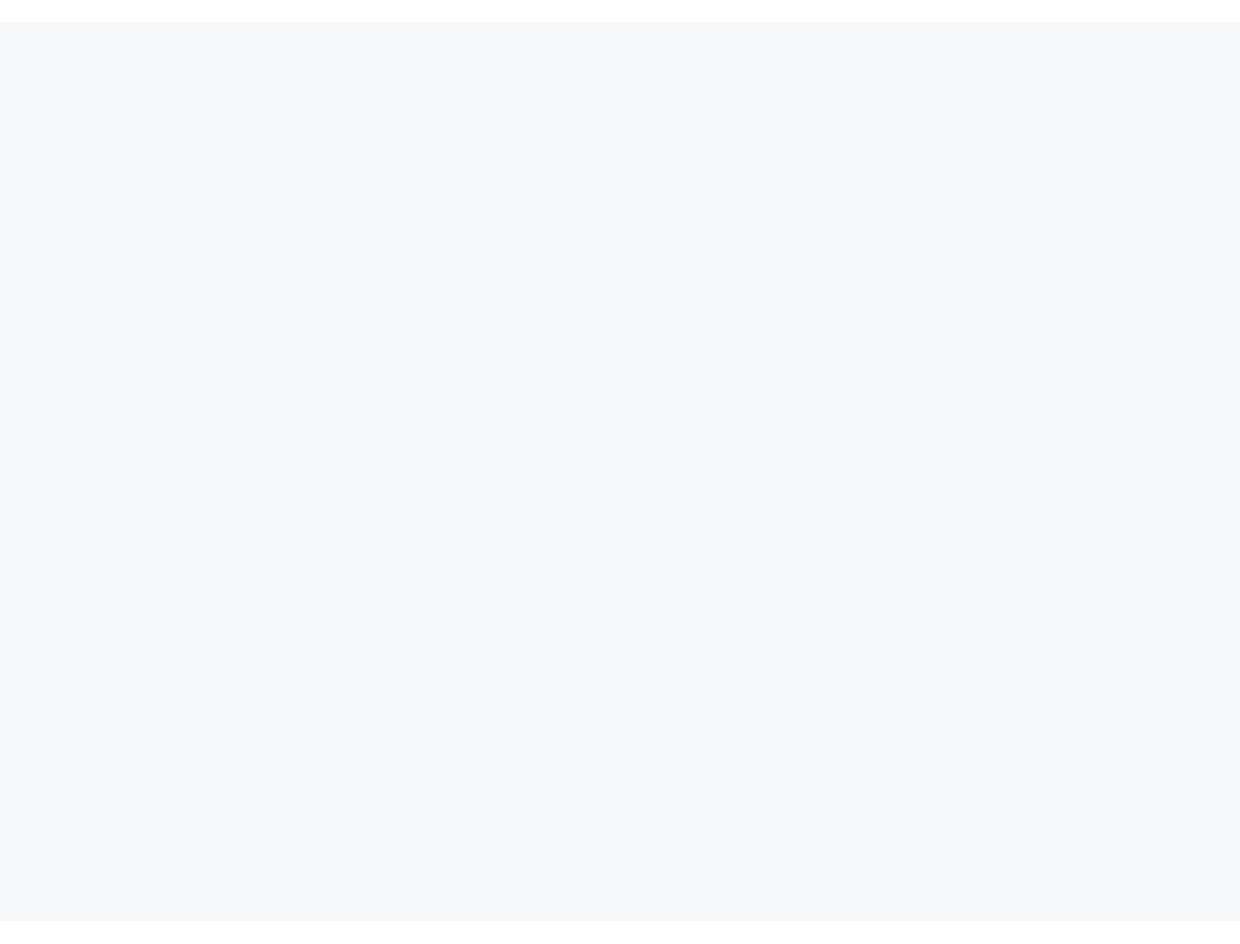 scroll, scrollTop: 0, scrollLeft: 0, axis: both 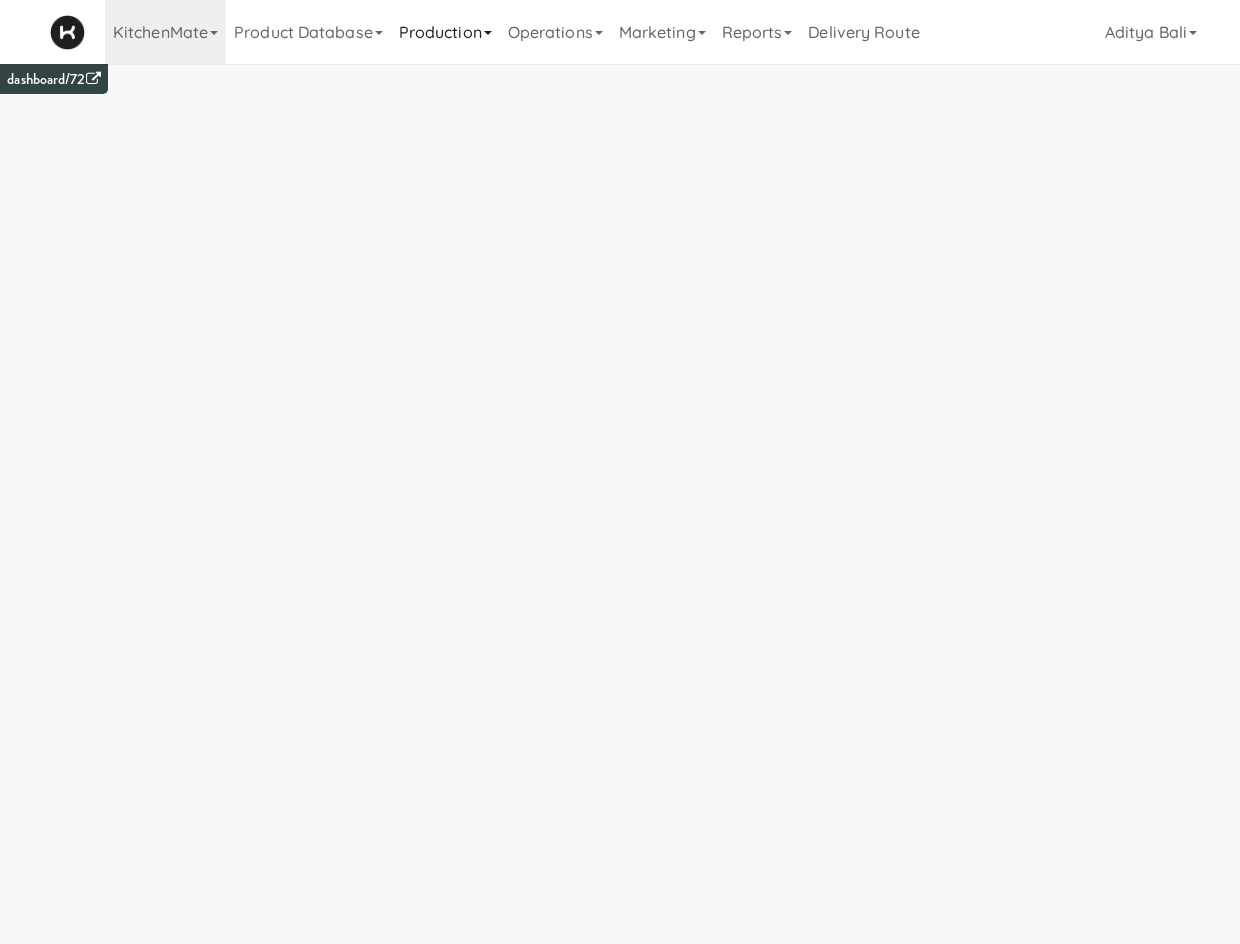 click on "Production" at bounding box center [445, 32] 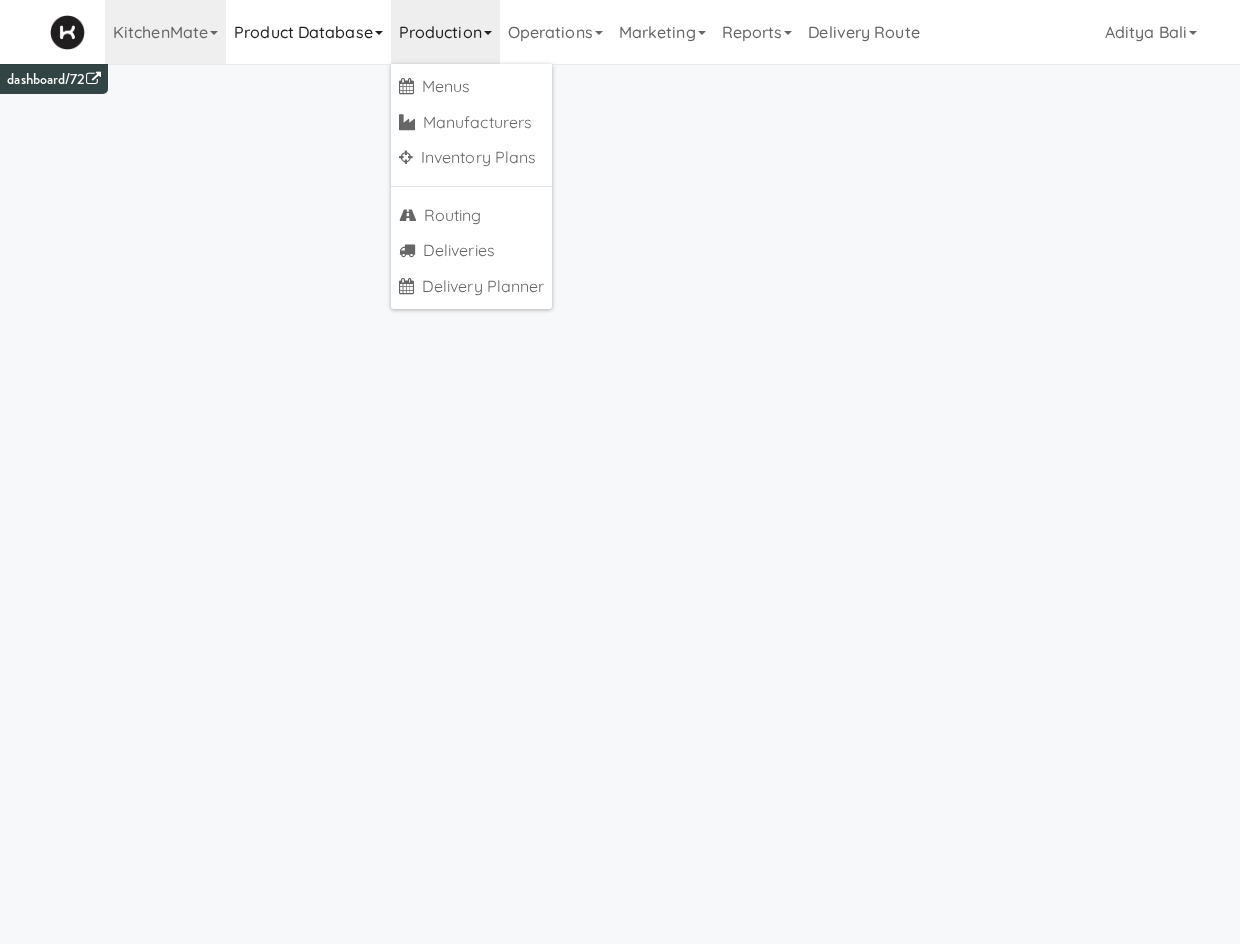 click on "Product Database" at bounding box center (308, 32) 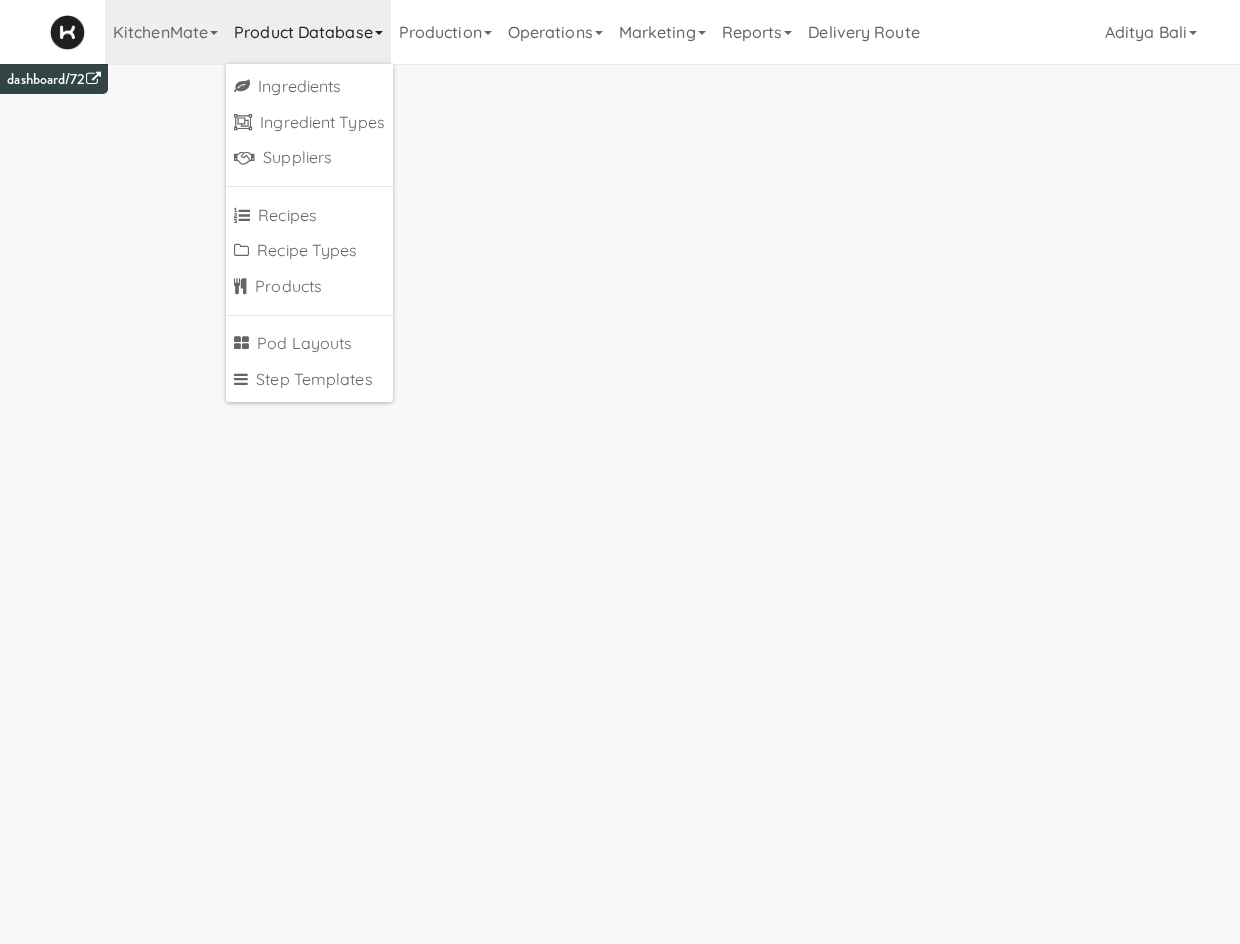 drag, startPoint x: 473, startPoint y: 44, endPoint x: 482, endPoint y: 99, distance: 55.7315 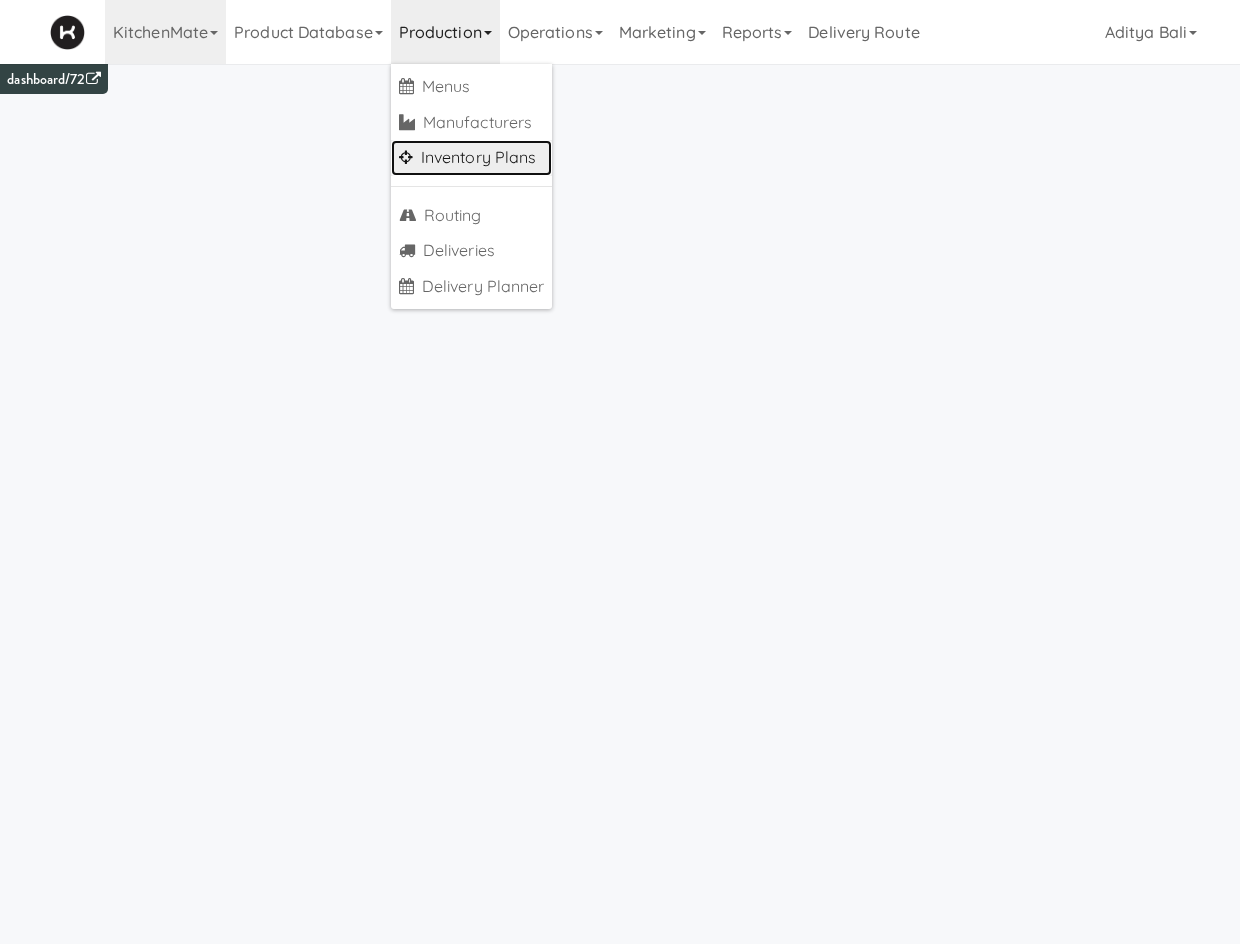 click on "Inventory Plans" at bounding box center [472, 158] 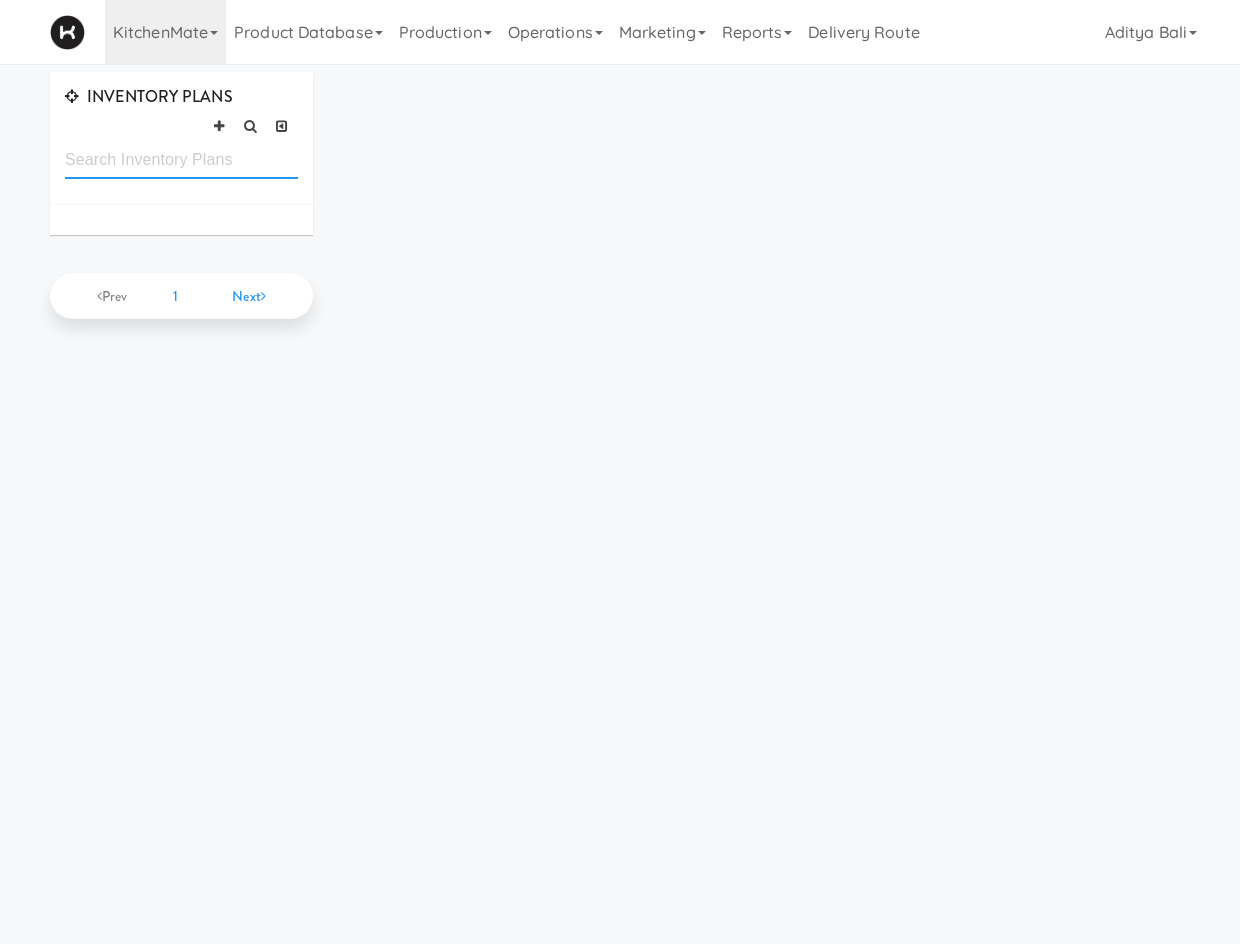 click at bounding box center (181, 160) 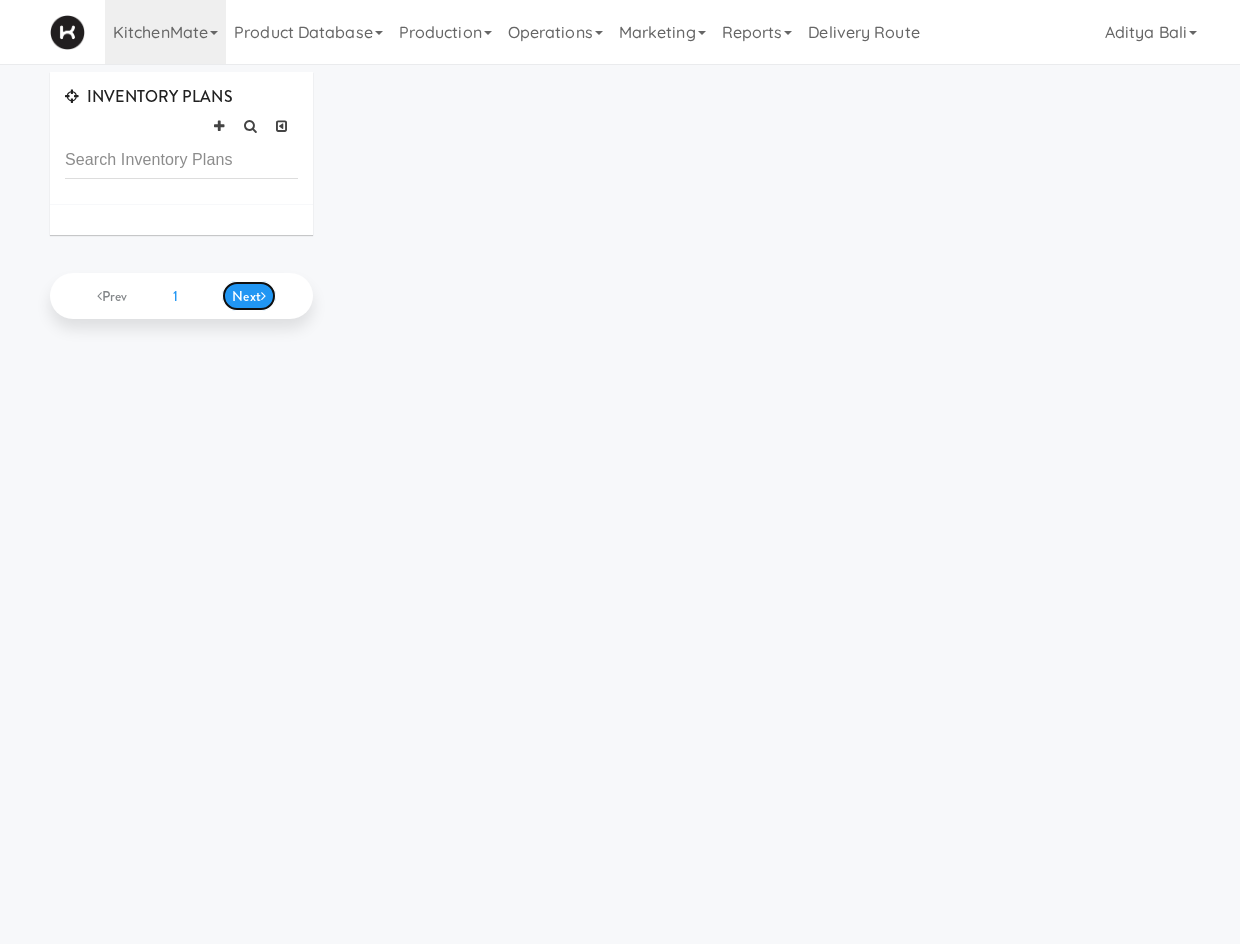 click on "Next" at bounding box center (249, 296) 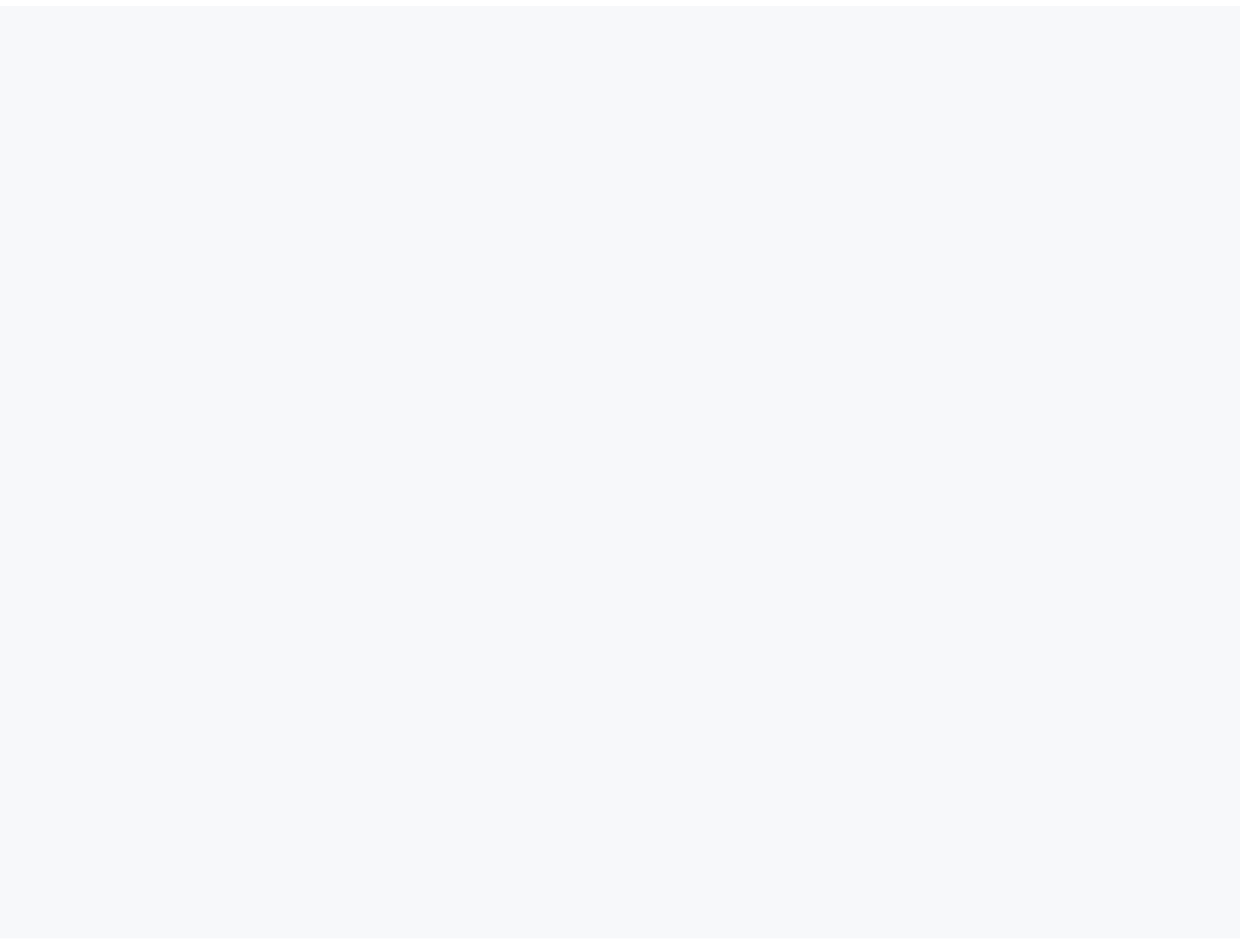 scroll, scrollTop: 0, scrollLeft: 0, axis: both 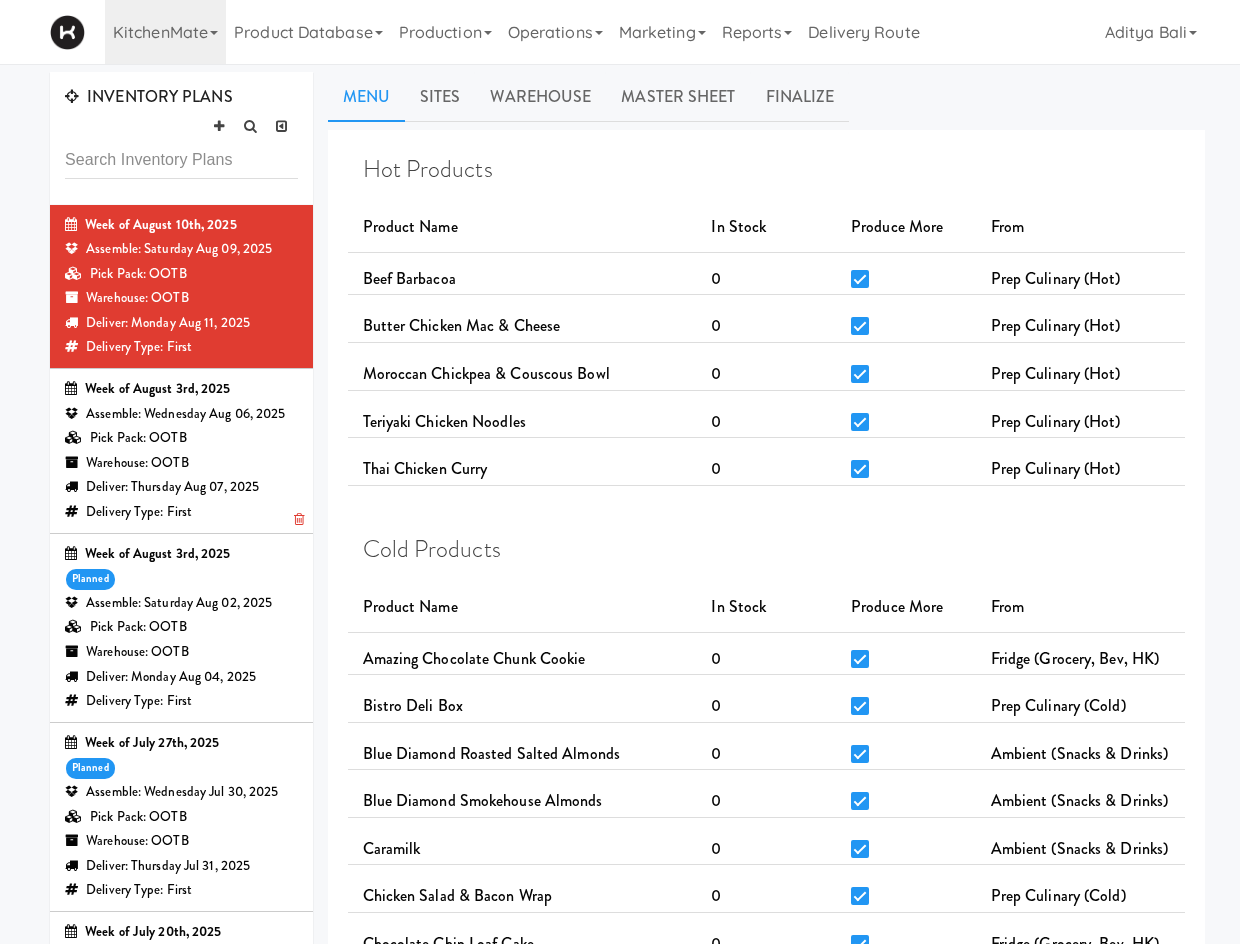 click on "Warehouse: OOTB" at bounding box center (181, 463) 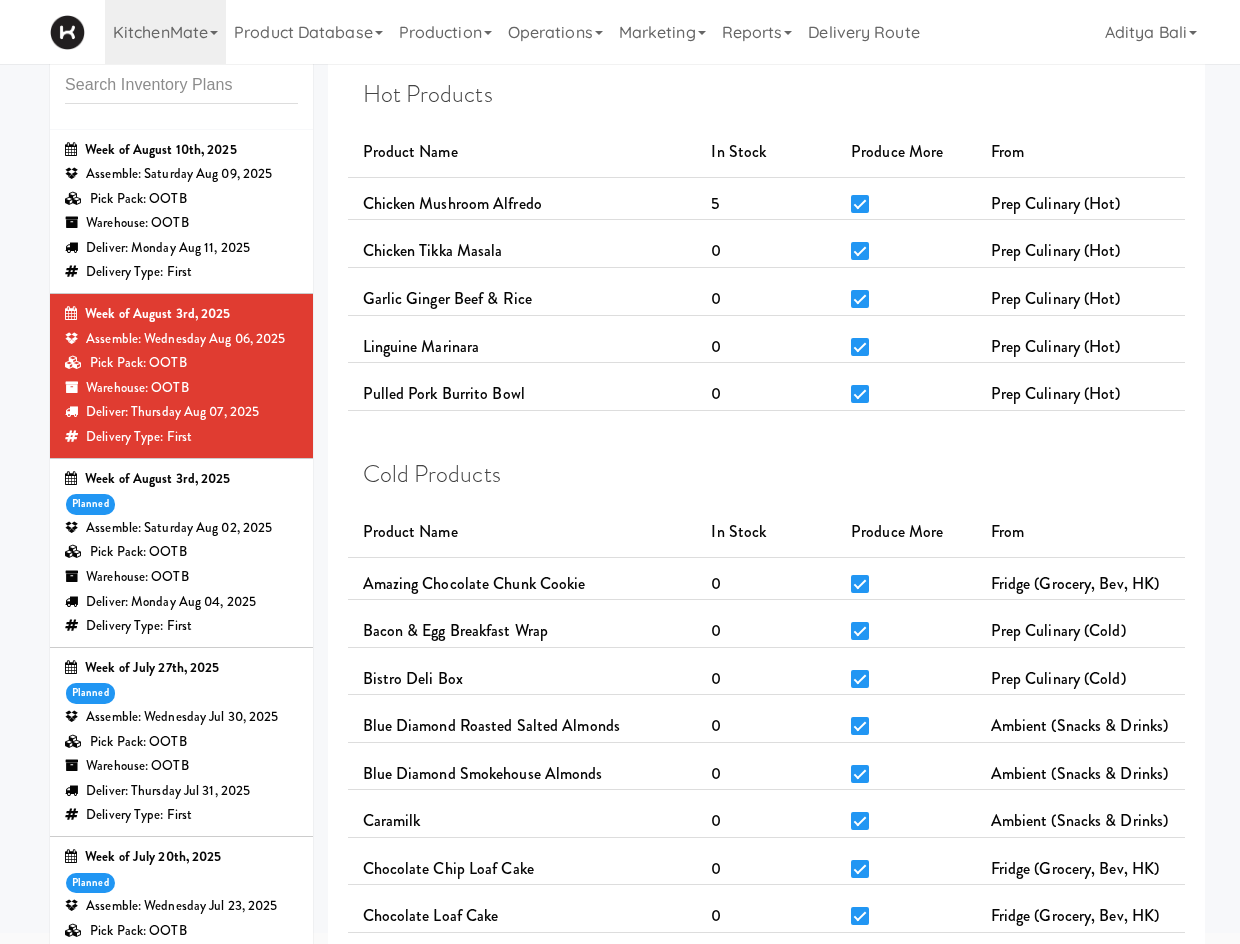 scroll, scrollTop: 0, scrollLeft: 0, axis: both 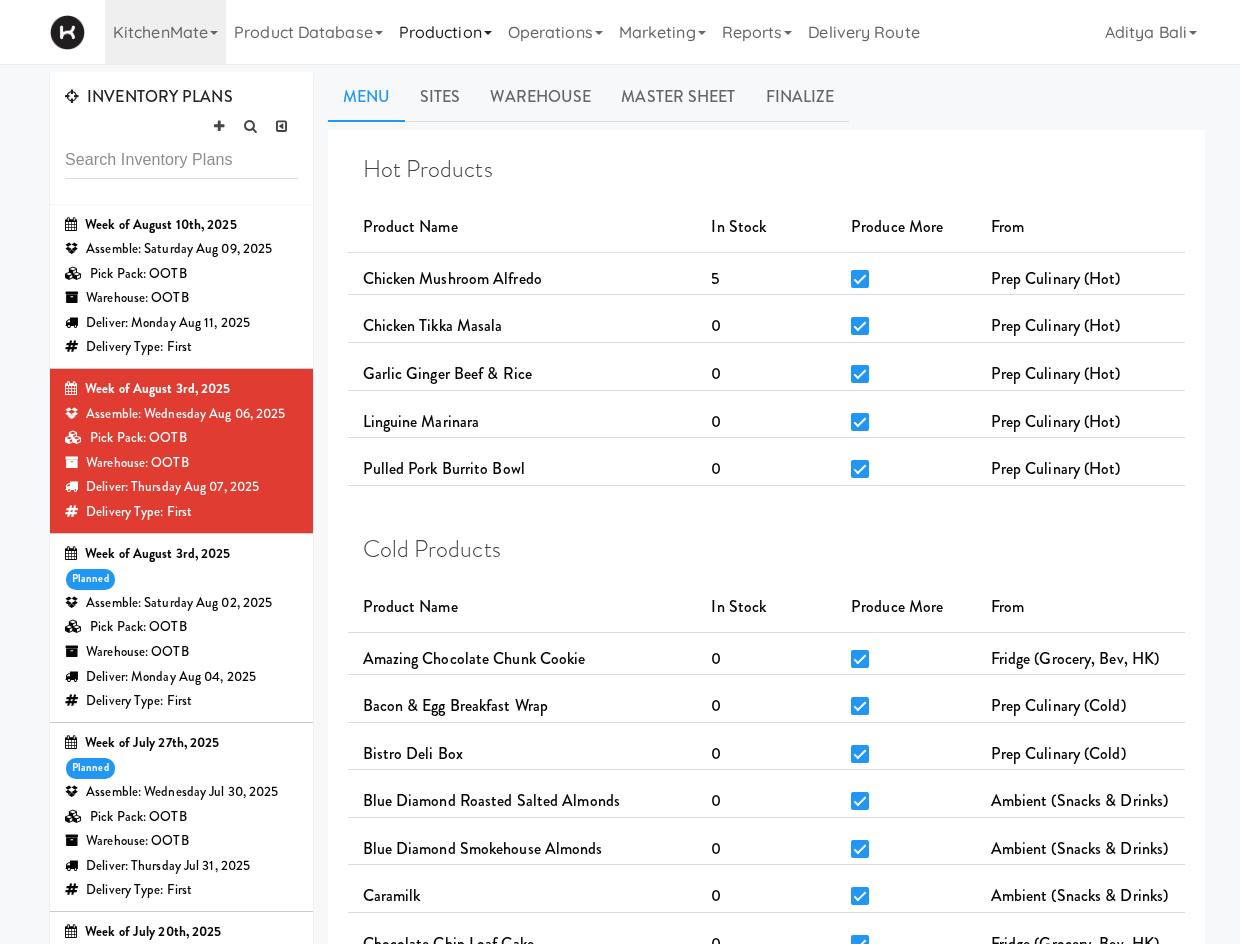 click on "Production" at bounding box center [445, 32] 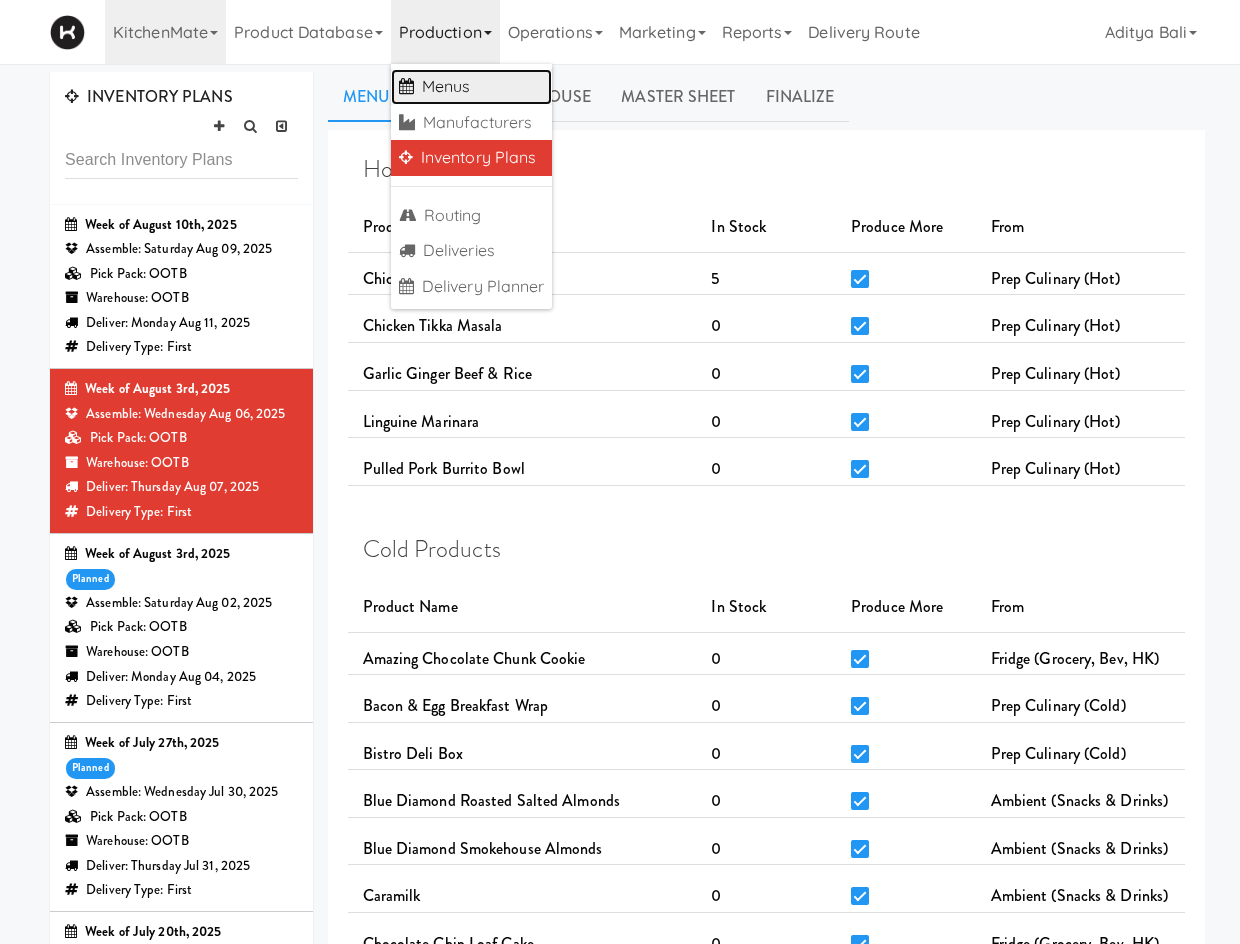 click on "Menus" at bounding box center [472, 87] 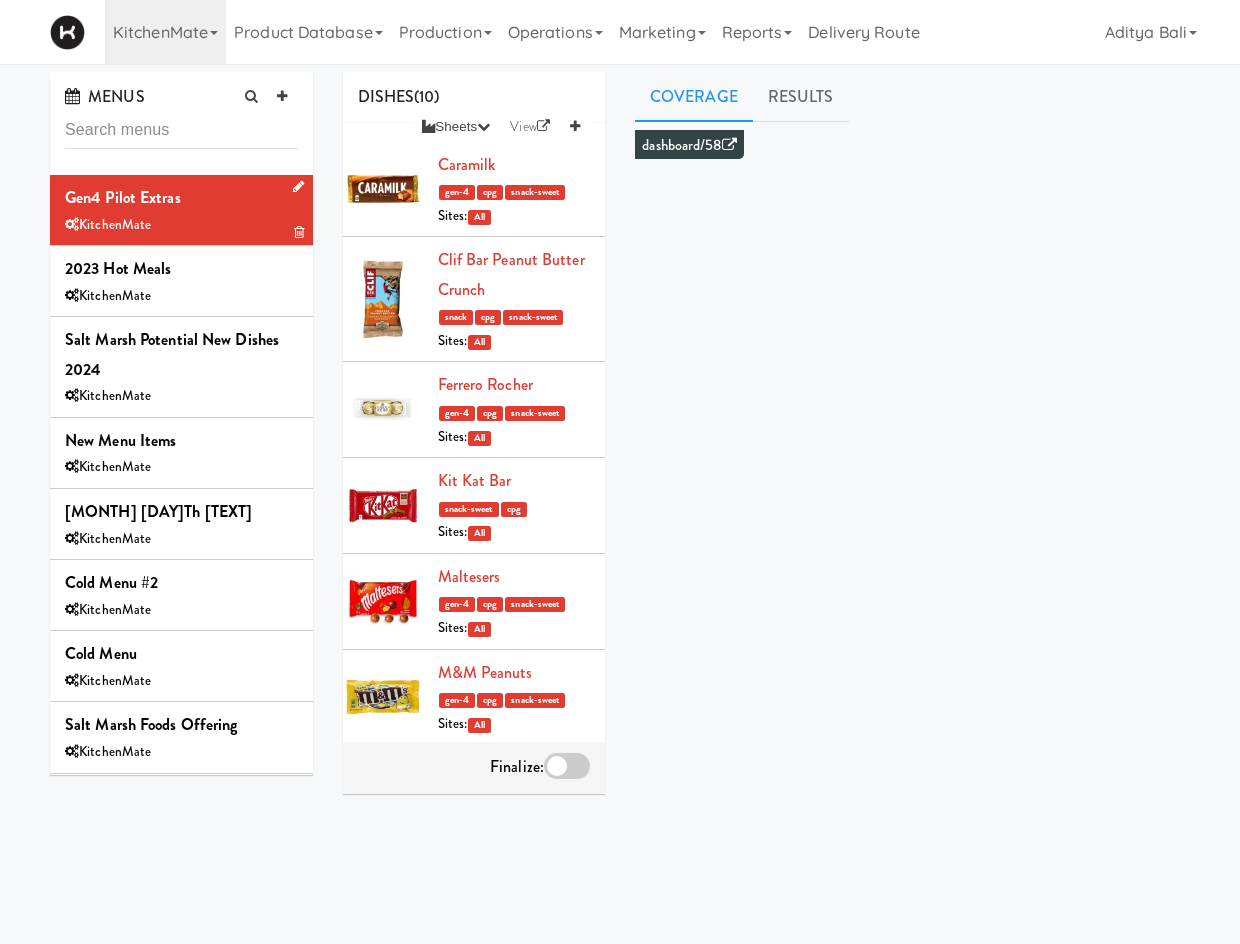 click at bounding box center (294, 187) 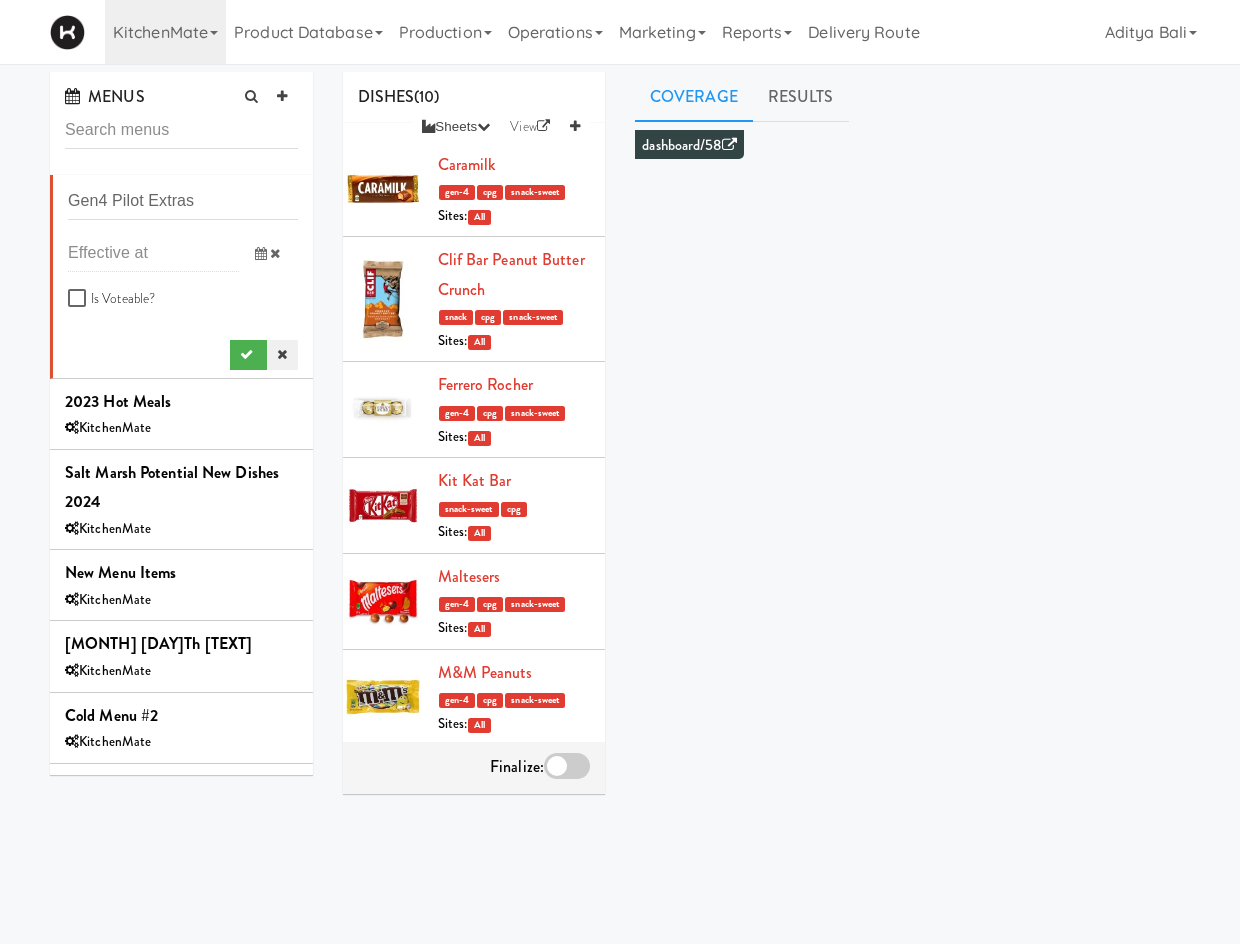 click at bounding box center (282, 355) 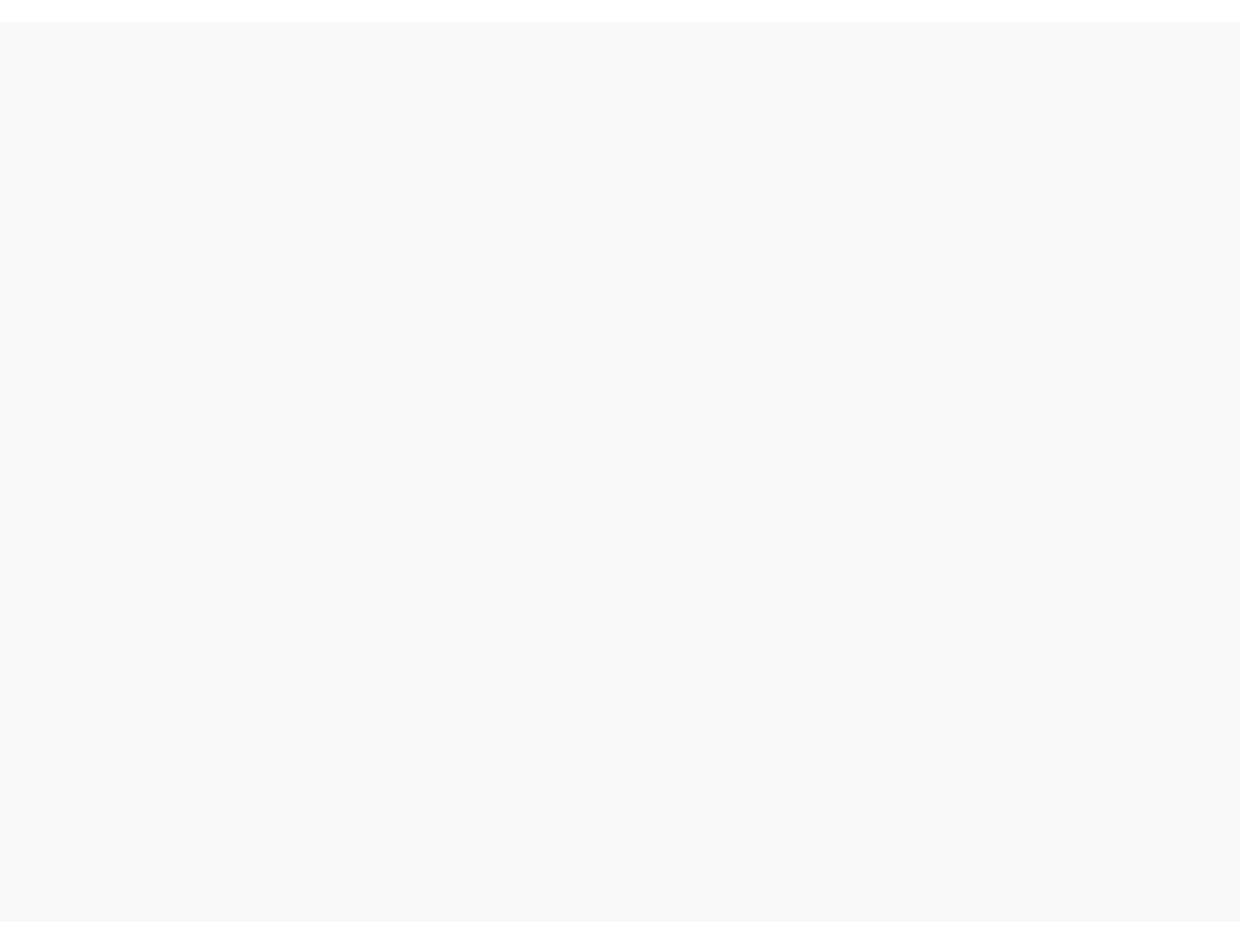 scroll, scrollTop: 0, scrollLeft: 0, axis: both 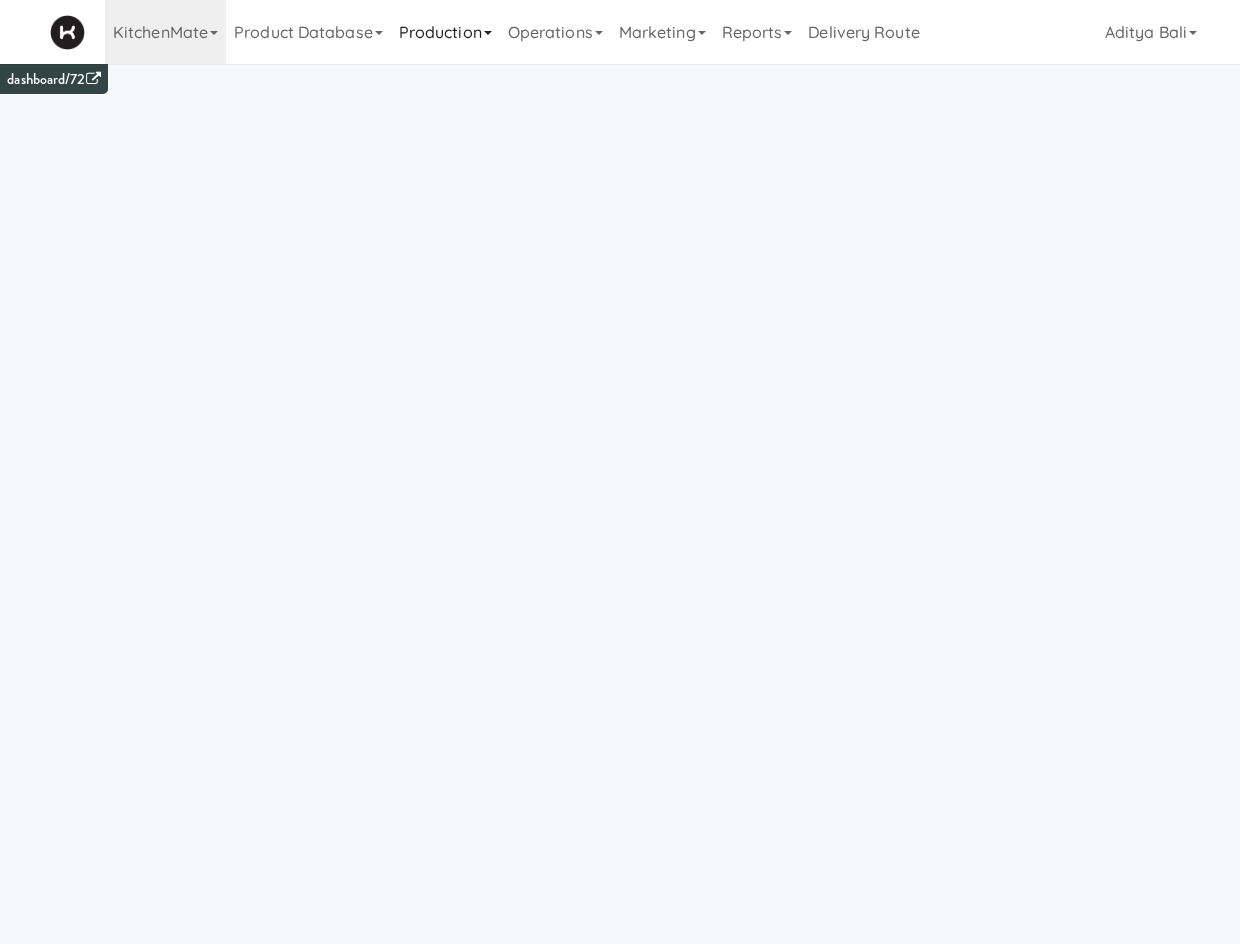 click on "Operations" at bounding box center [555, 32] 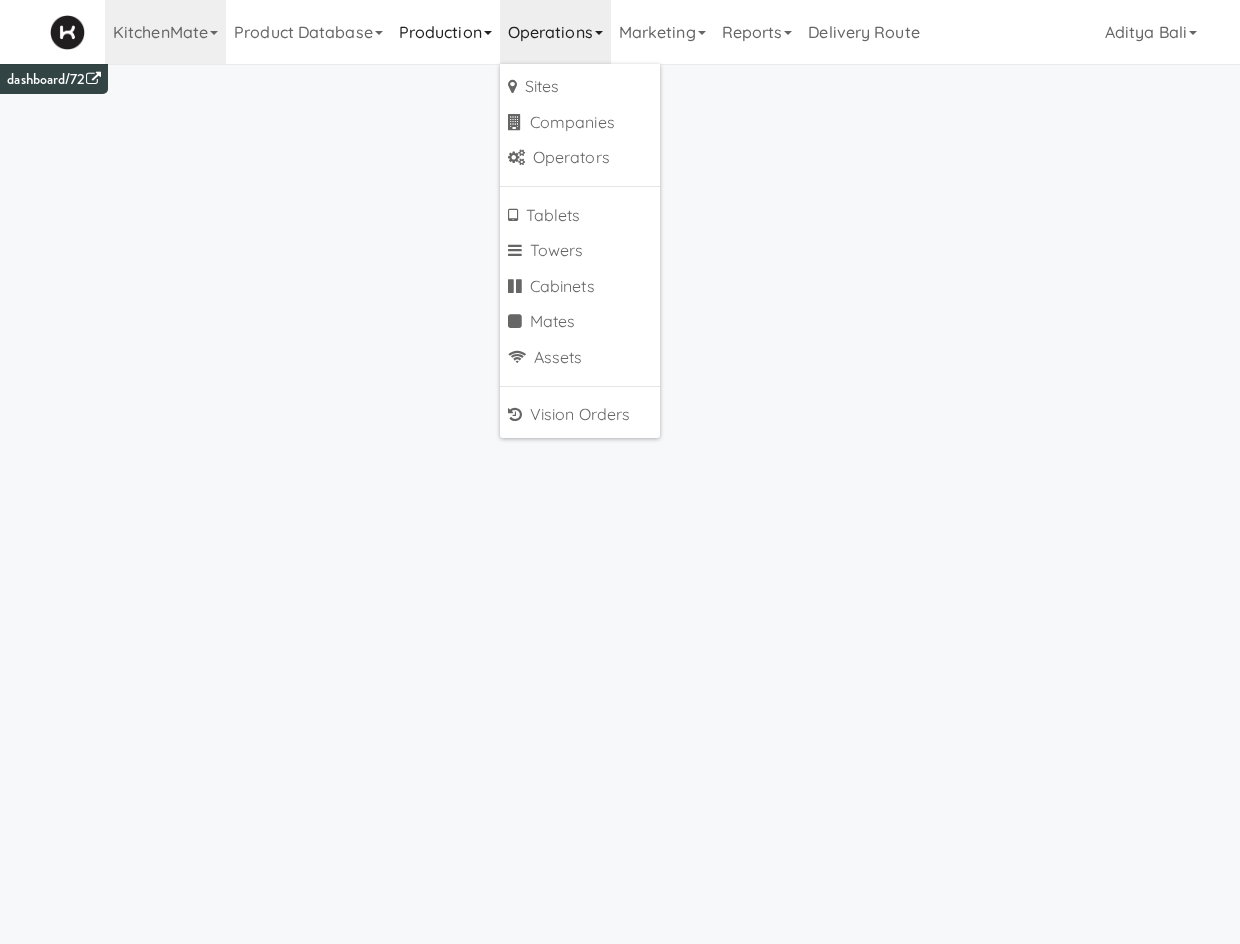 click on "Production" at bounding box center (445, 32) 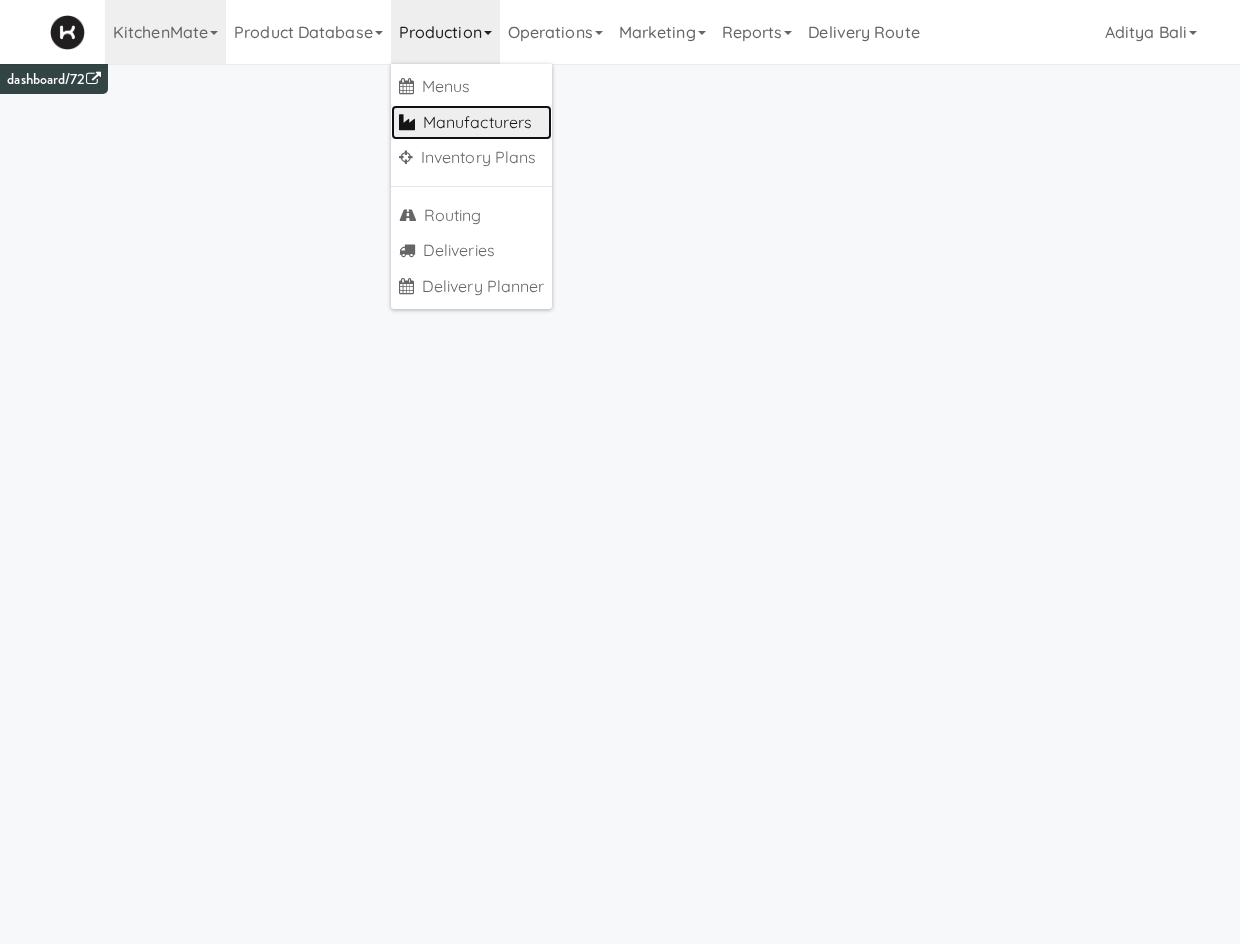 click on "Manufacturers" at bounding box center [472, 123] 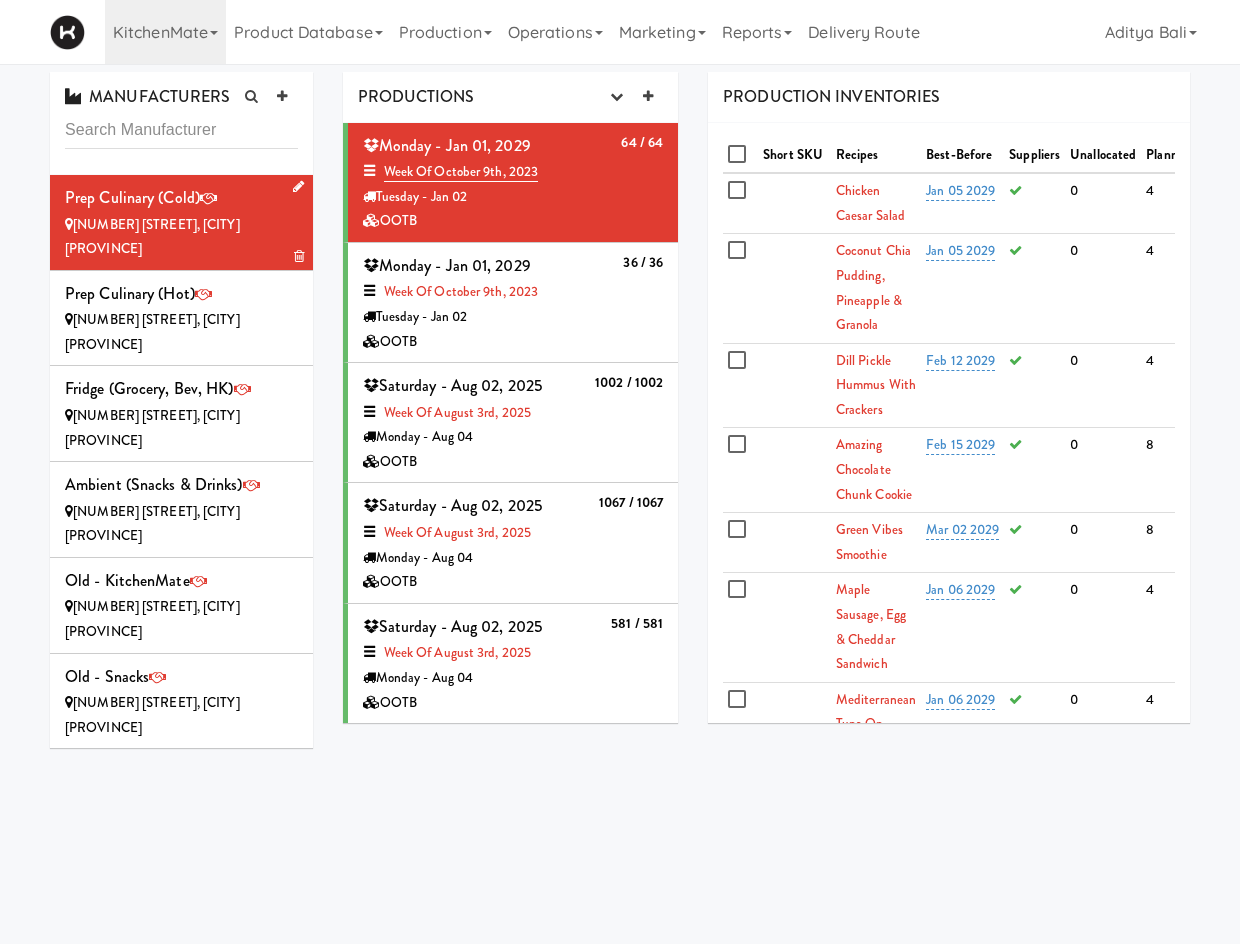 click at bounding box center [298, 186] 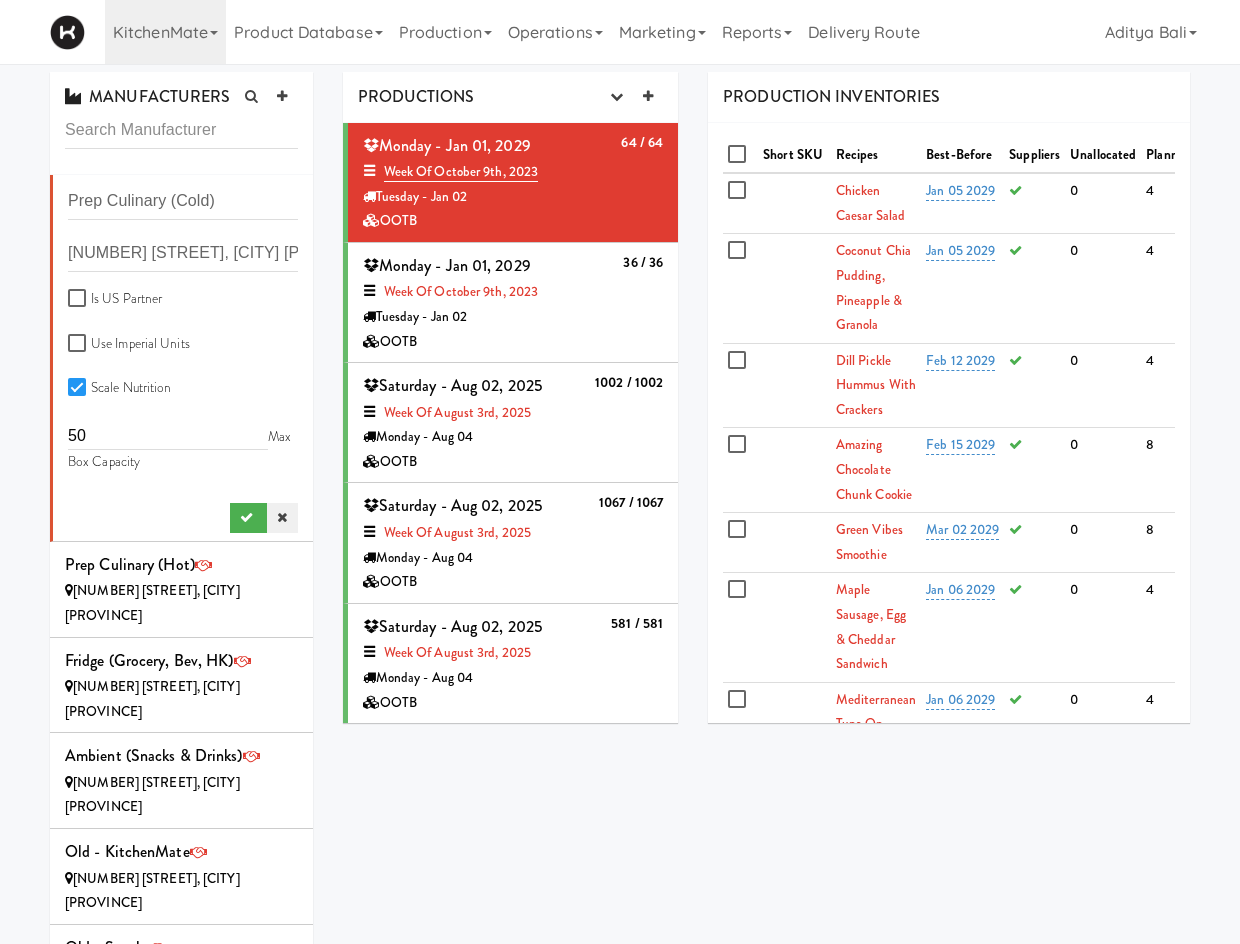 click at bounding box center [282, 517] 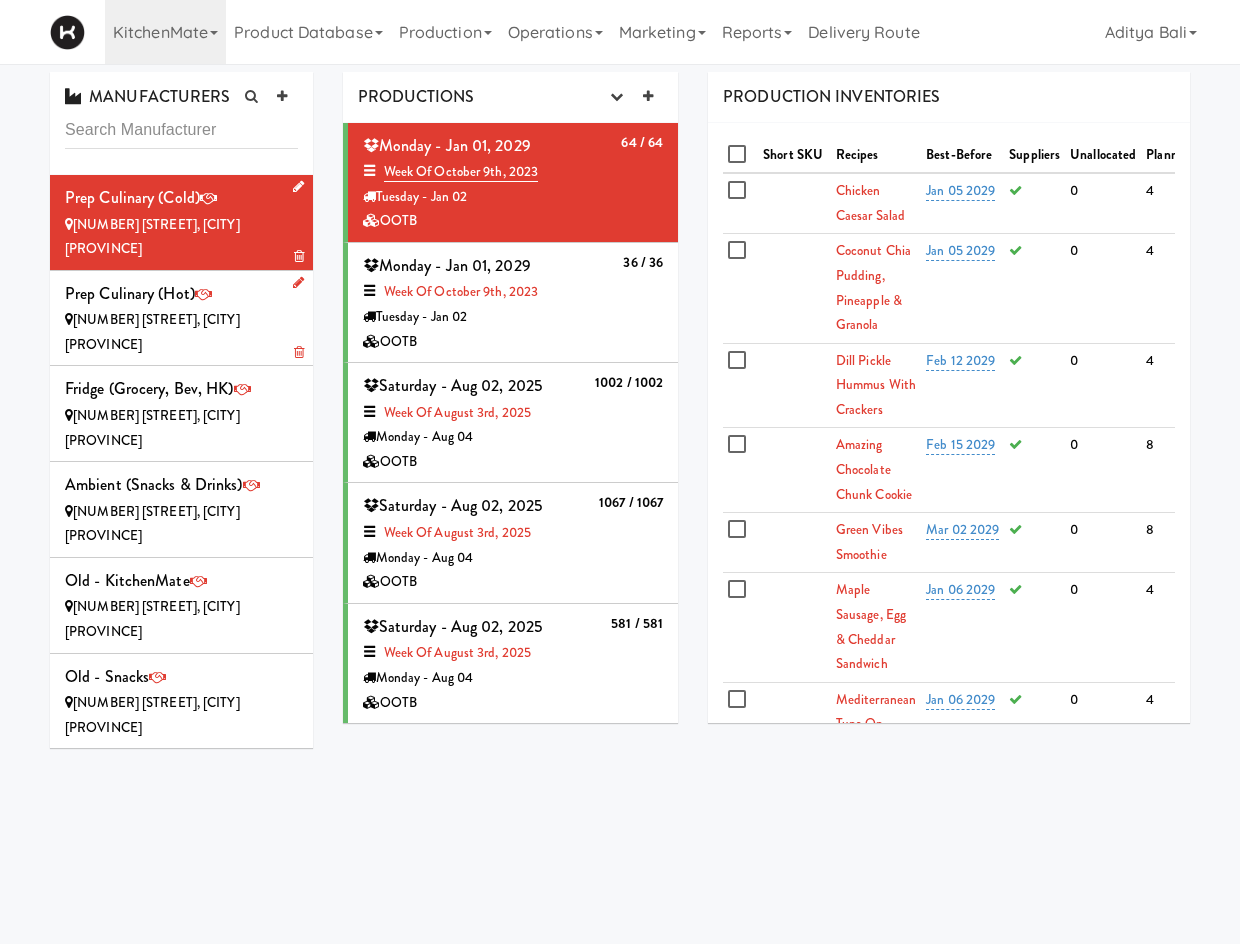 click on "[NUMBER] [STREET], [CITY] [PROVINCE]" at bounding box center (152, 332) 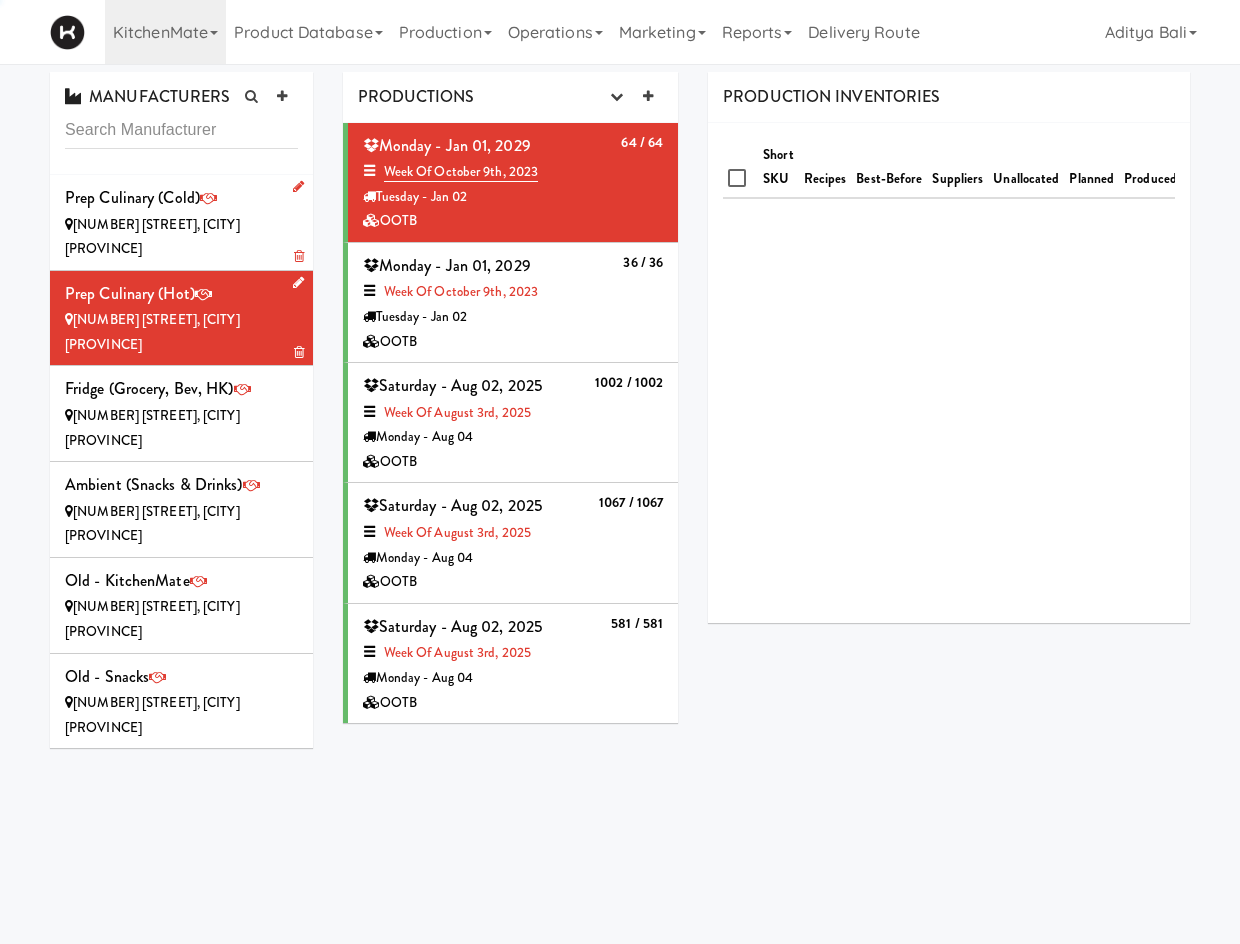 click at bounding box center [298, 282] 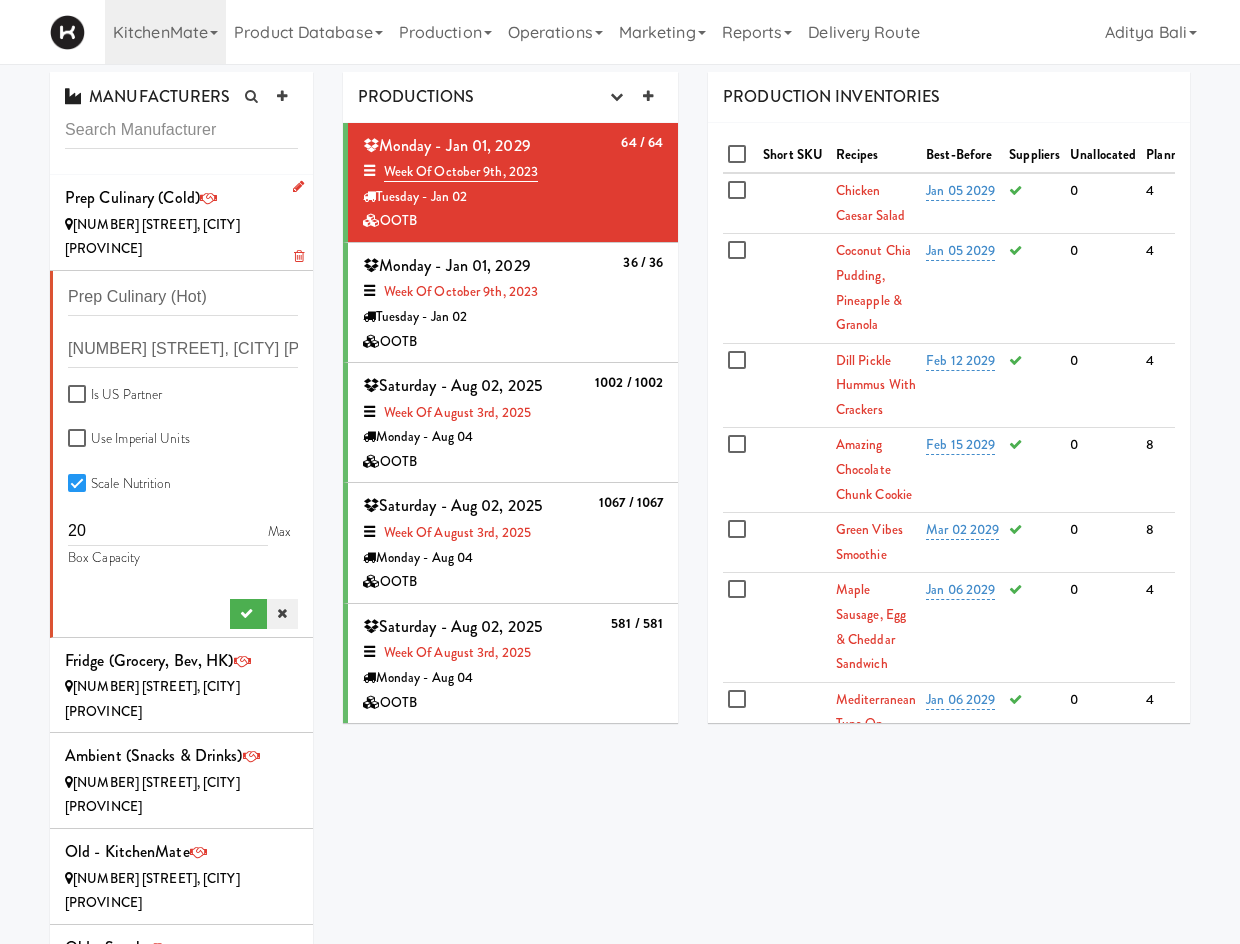 click at bounding box center [282, 613] 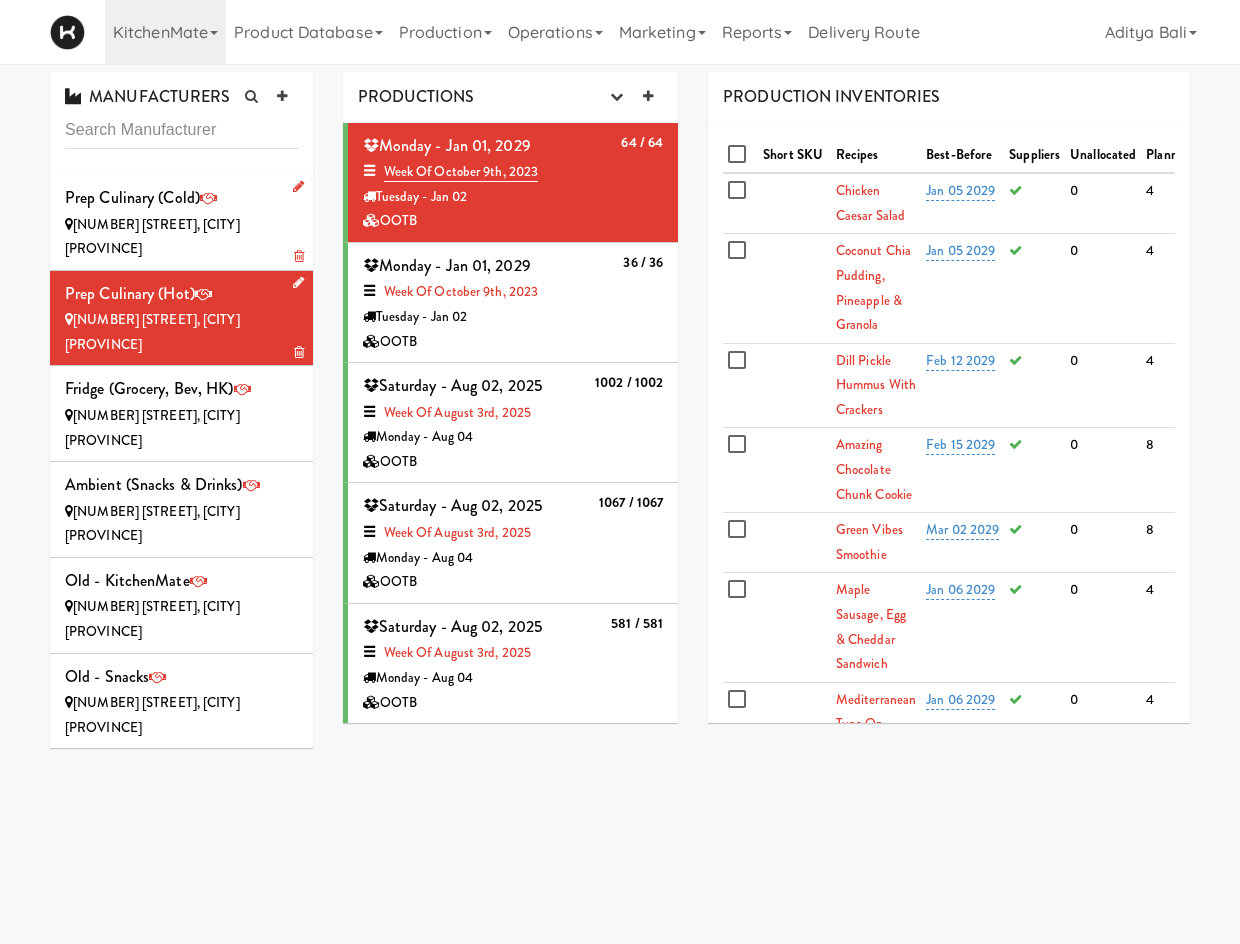 click on "Okay Okay Select date:
previous
2025-Aug
next
Su Mo Tu We Th Fr Sa
27 28 29 30 31 1 2
3 4 5 6 7 8 9
10 11 12 13 14 15 16
17 18 19 20 21 22 23
24 25 26 27 28 29 30
31 1 2 3 4 5 6
Okay Toggle navigation KitchenMate   901 Smrt Mrkt https://fridge.kitchenmate.com/?operator_id=142   9518002 Canada https://fridge.kitchenmate.com/?operator_id=259   AA Vending https://fridge.kitchenmate.com/?operator_id=374   Abrom Vending https://fridge.kitchenmate.com/?operator_id=294   Access Amenities https://fridge.kitchenmate.com/?operator_id=194   Ace Plus Vending https://fridge.kitchenmate.com/?operator_id=300   AetherTek, Inc. https://fridge.kitchenmate.com/?operator_id=183   AI Vending" at bounding box center (620, 536) 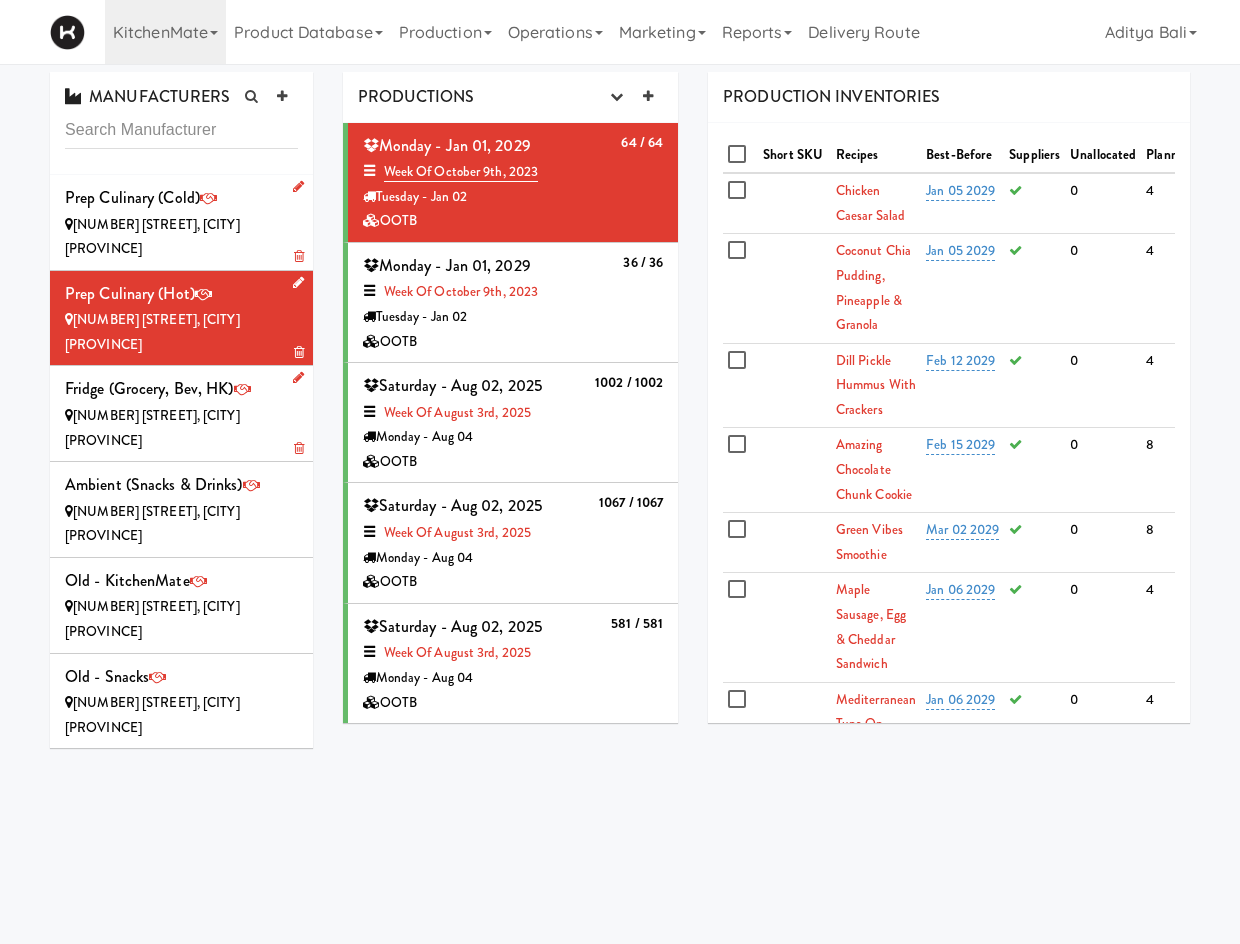 click on "[NUMBER] [STREET], [CITY] [PROVINCE]" at bounding box center (152, 428) 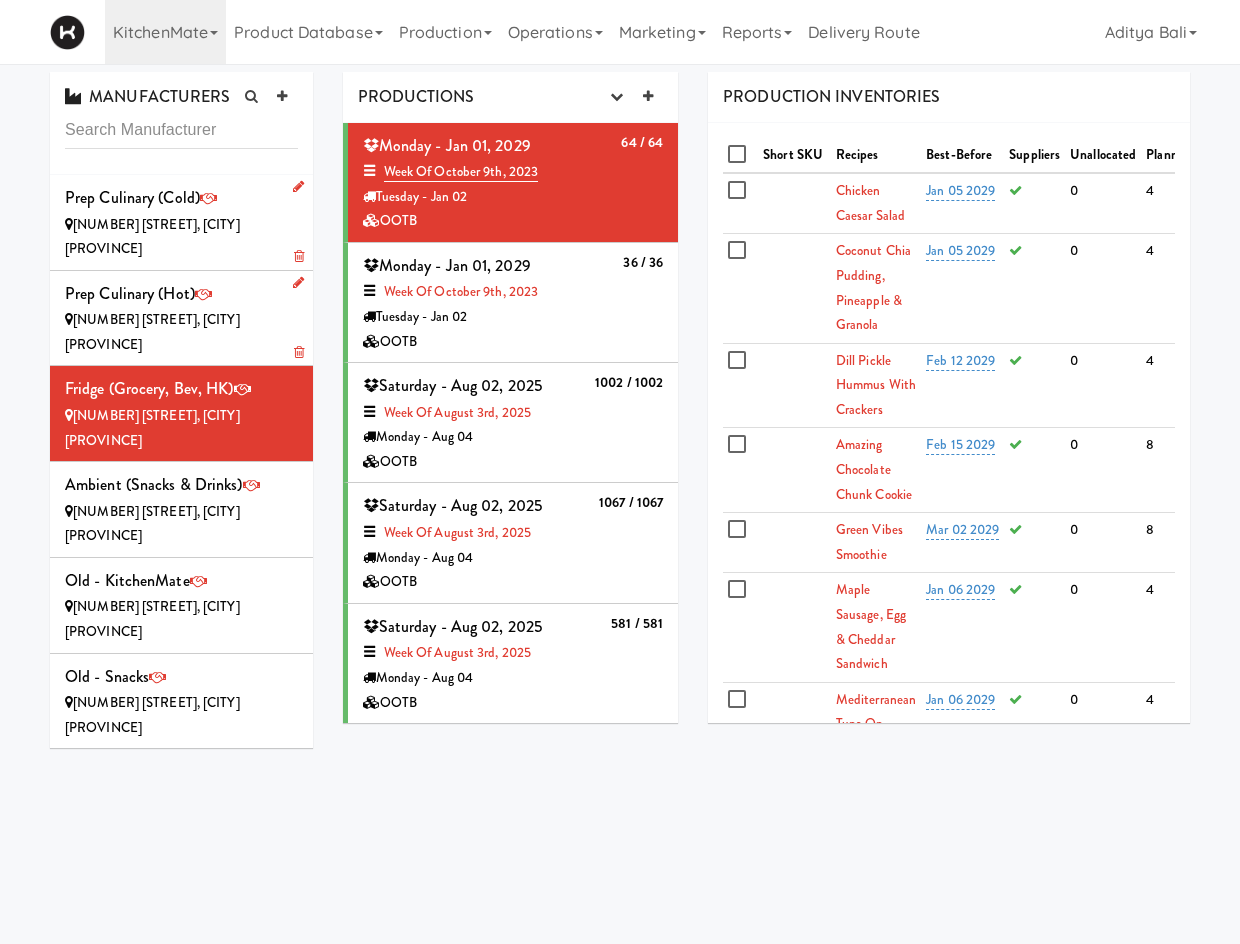 click on "[NUMBER] [STREET], [CITY] [PROVINCE]" at bounding box center [181, 332] 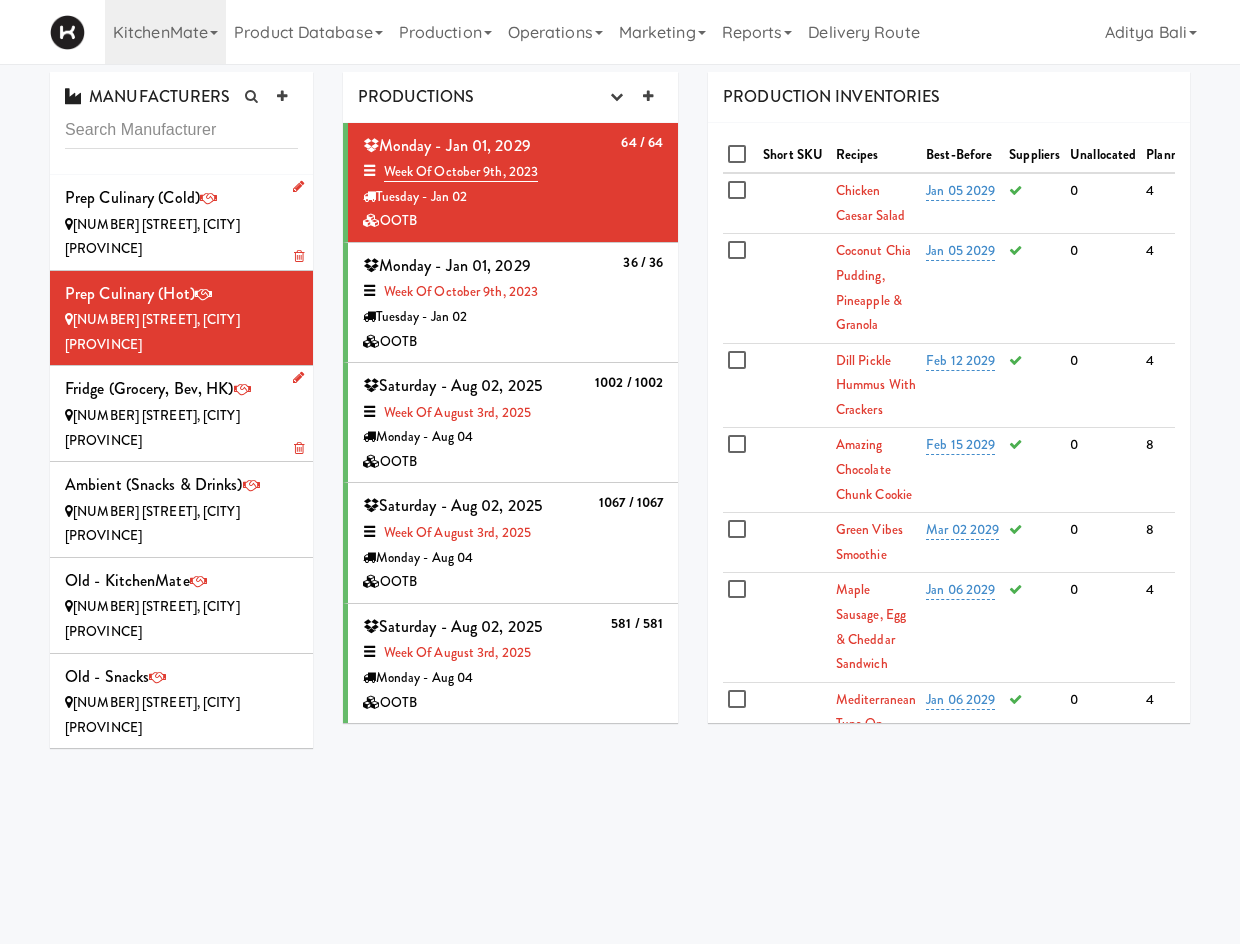 click on "[NUMBER] [STREET], [CITY] [PROVINCE]" at bounding box center (152, 428) 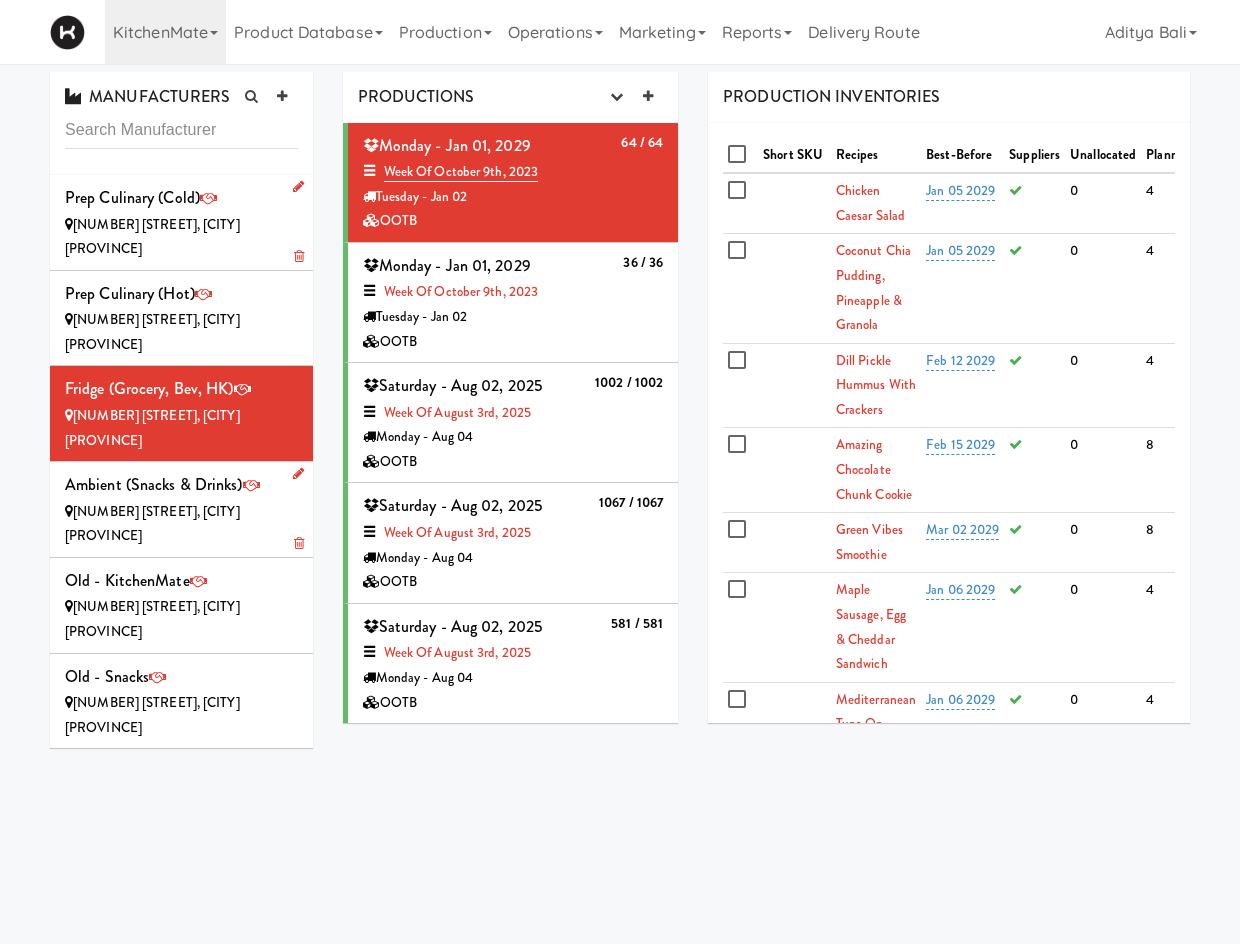 click on "[NUMBER] [STREET], [CITY] [PROVINCE]" at bounding box center [152, 524] 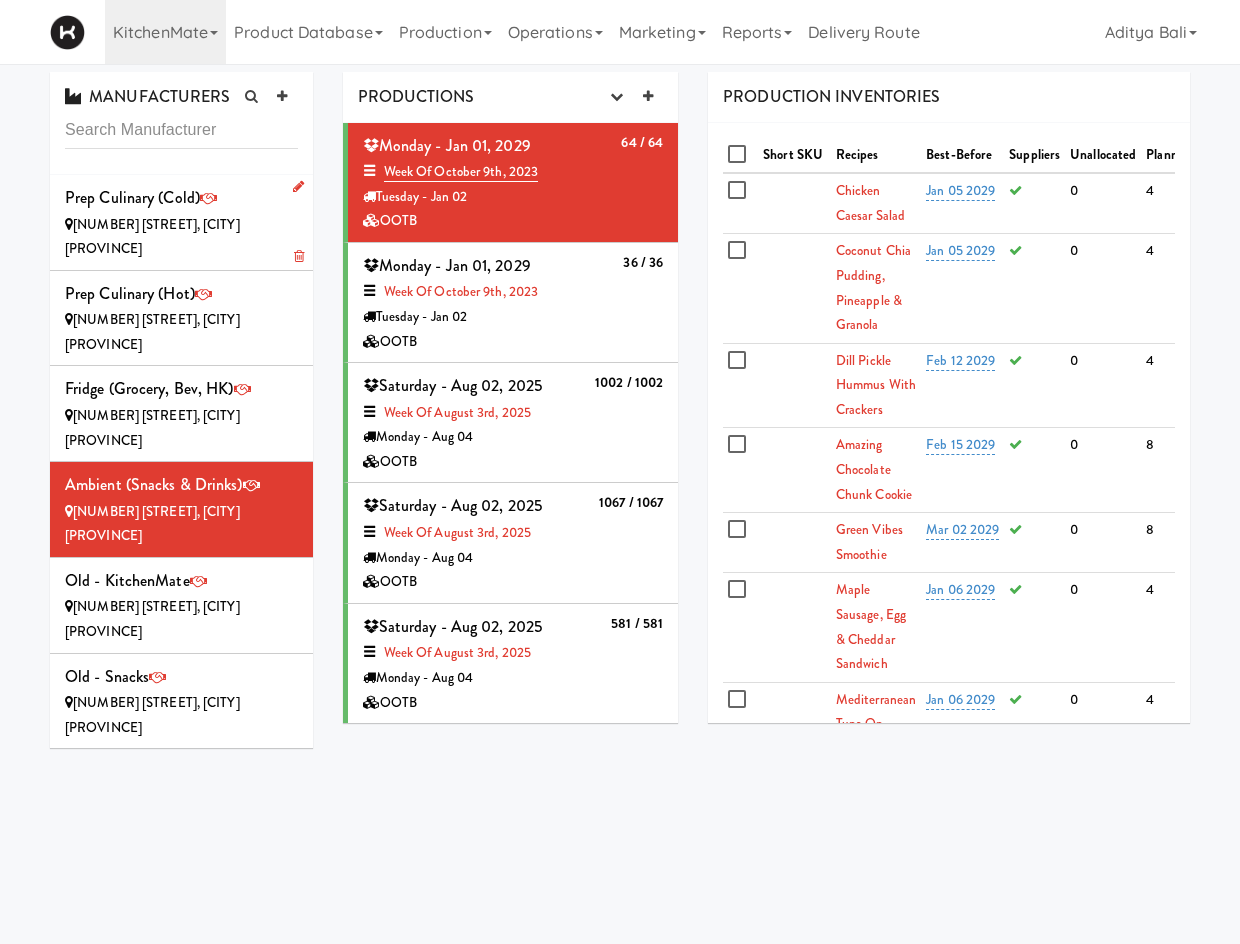 click on "OOTB" at bounding box center [513, 462] 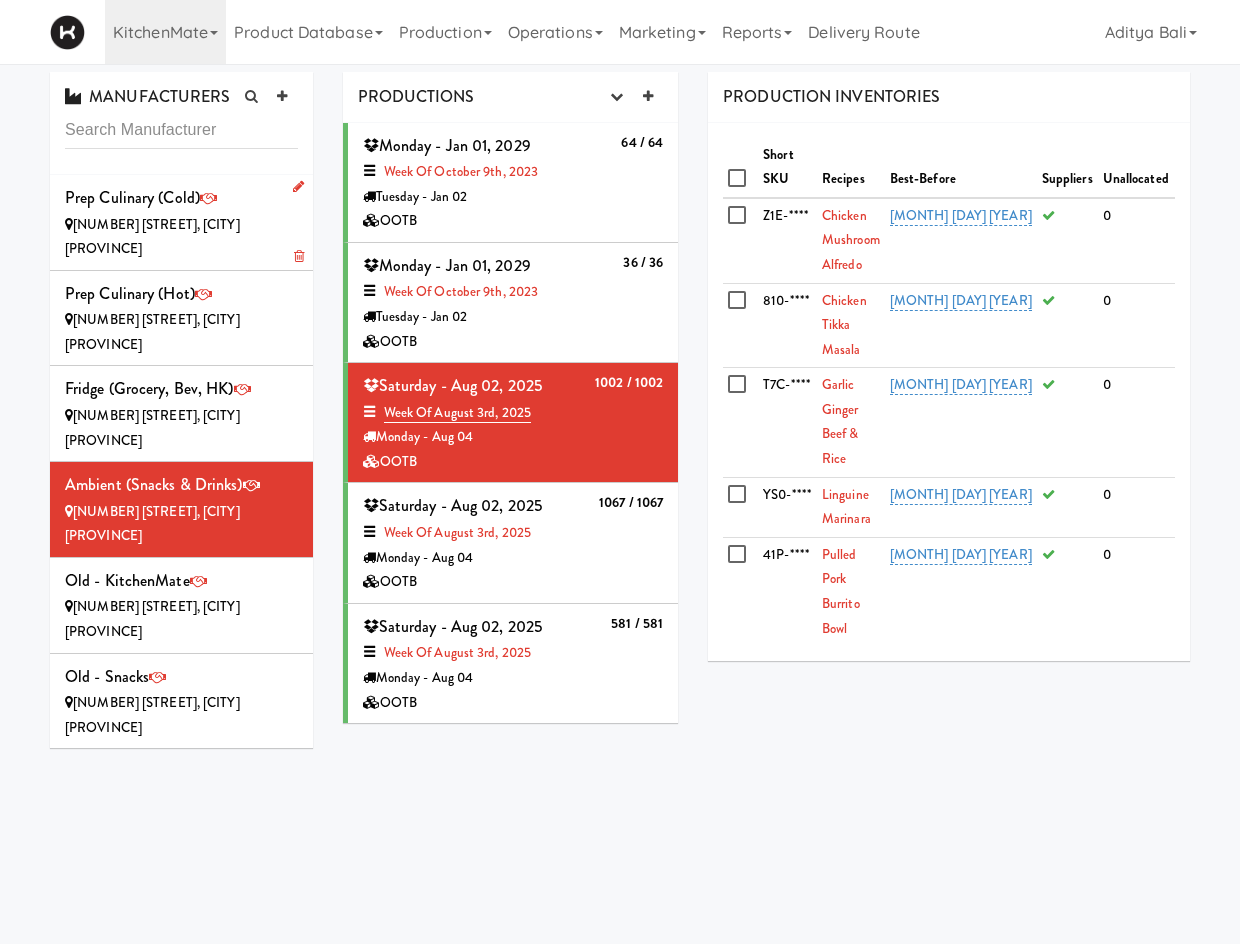 click on "Okay Okay Select date:
previous
2025-Aug
next
Su Mo Tu We Th Fr Sa
27 28 29 30 31 1 2
3 4 5 6 7 8 9
10 11 12 13 14 15 16
17 18 19 20 21 22 23
24 25 26 27 28 29 30
31 1 2 3 4 5 6
Okay Toggle navigation KitchenMate   901 Smrt Mrkt https://fridge.kitchenmate.com/?operator_id=142   9518002 Canada https://fridge.kitchenmate.com/?operator_id=259   AA Vending https://fridge.kitchenmate.com/?operator_id=374   Abrom Vending https://fridge.kitchenmate.com/?operator_id=294   Access Amenities https://fridge.kitchenmate.com/?operator_id=194   Ace Plus Vending https://fridge.kitchenmate.com/?operator_id=300   AetherTek, Inc. https://fridge.kitchenmate.com/?operator_id=183   AI Vending" at bounding box center (620, 536) 